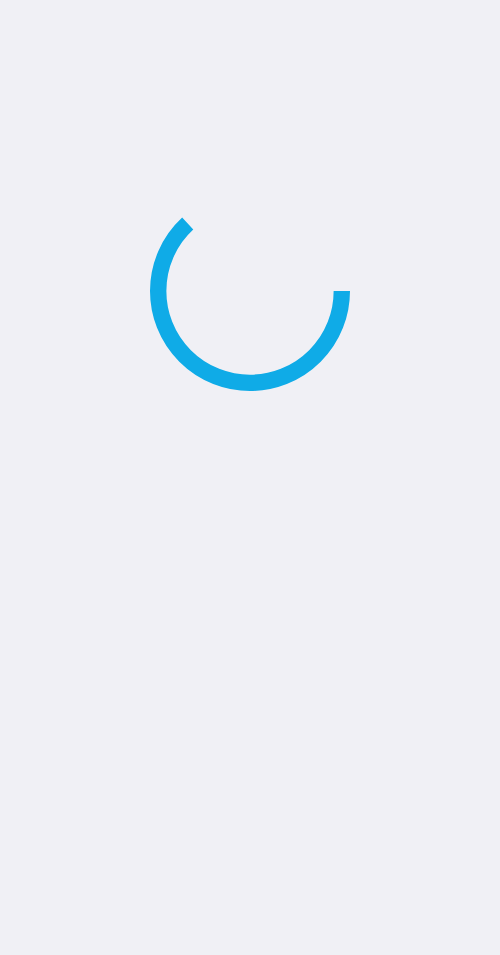 scroll, scrollTop: 0, scrollLeft: 0, axis: both 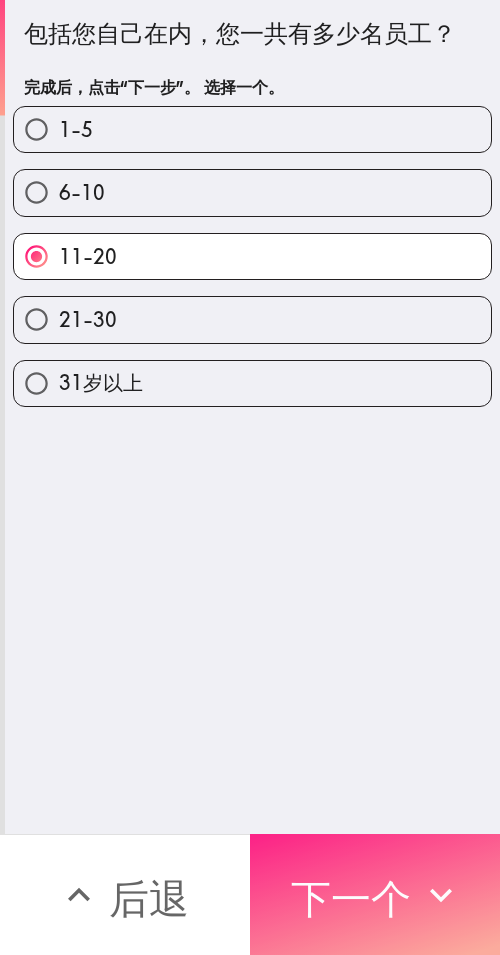 click on "下一个" at bounding box center [375, 894] 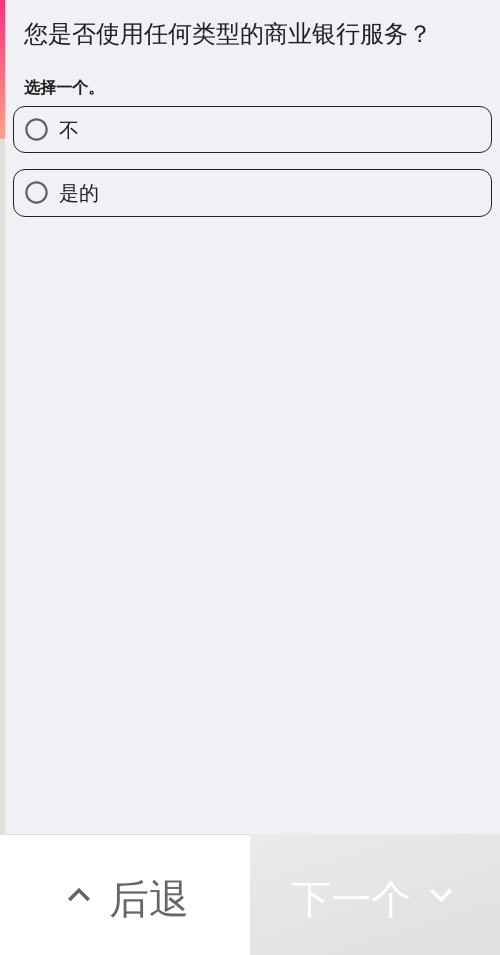 click on "是的" at bounding box center (252, 192) 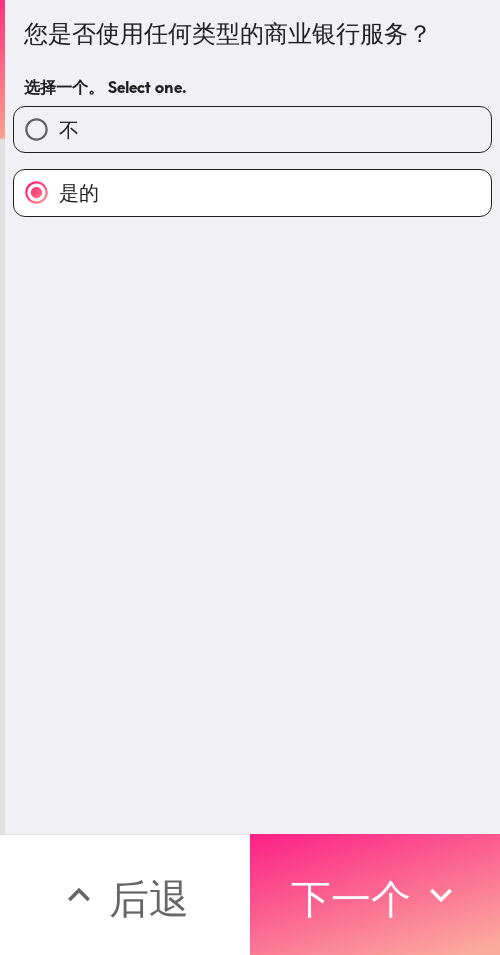 click on "下一个" at bounding box center (351, 898) 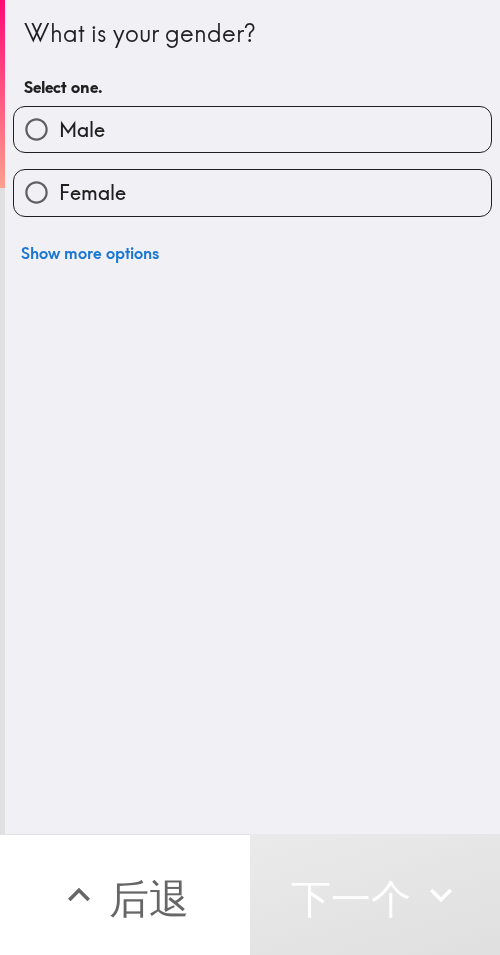 scroll, scrollTop: 0, scrollLeft: 0, axis: both 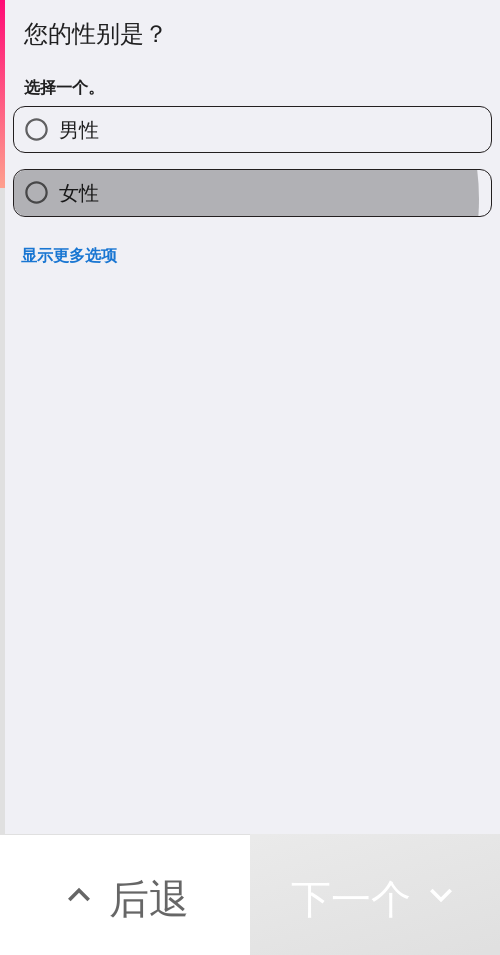 click on "女性" at bounding box center (252, 192) 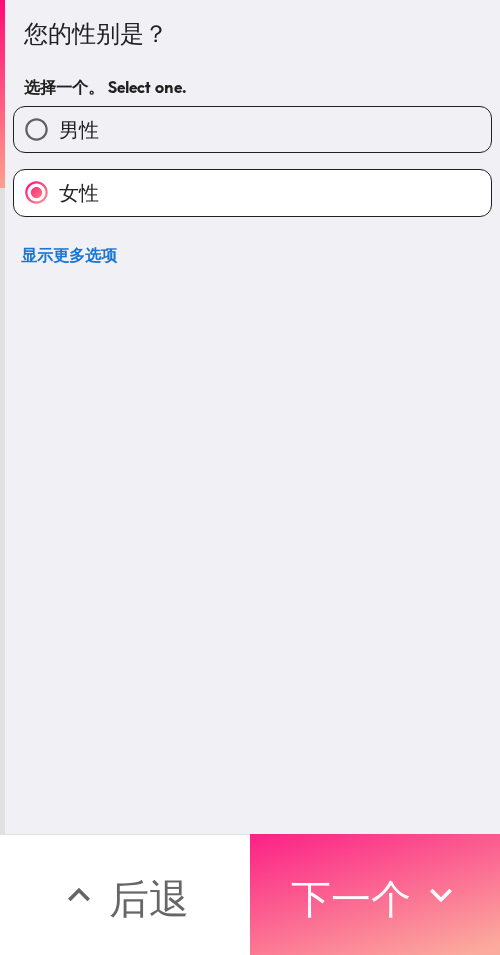 click on "下一个" at bounding box center [351, 898] 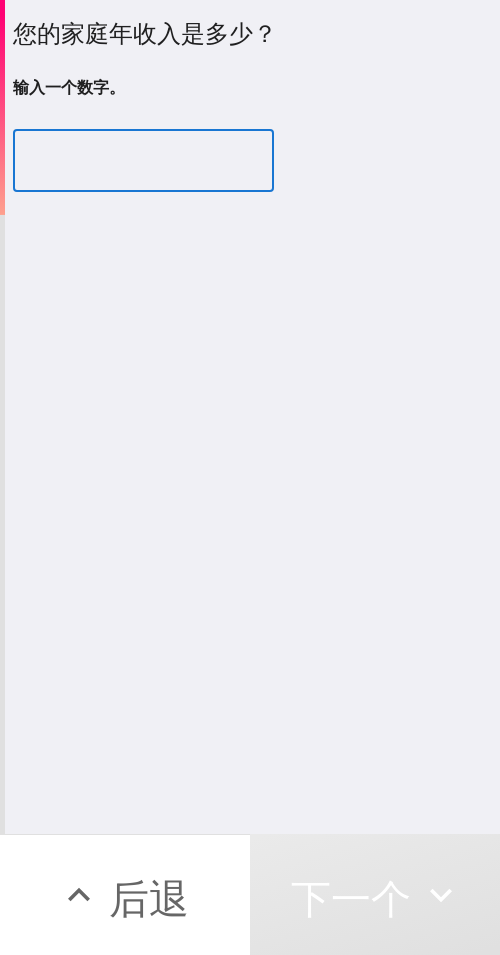 click at bounding box center [143, 161] 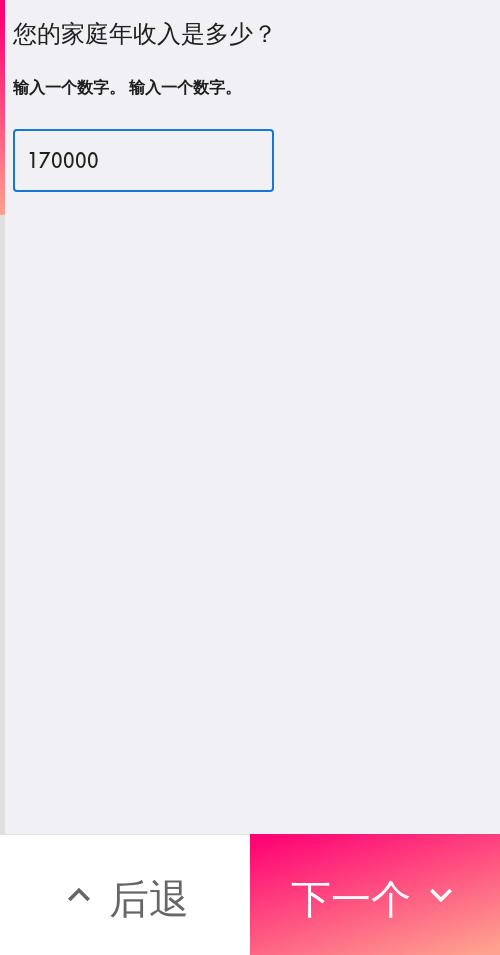 type on "170000" 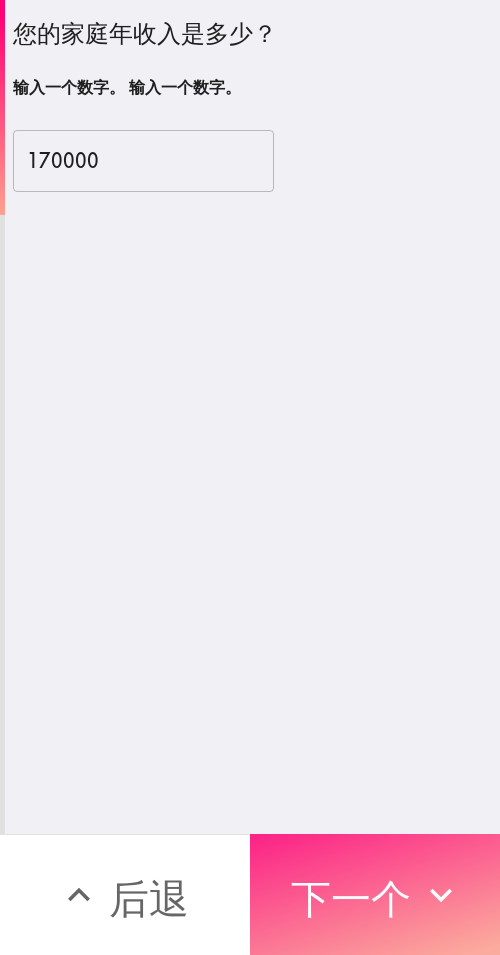 click on "下一个" at bounding box center (351, 895) 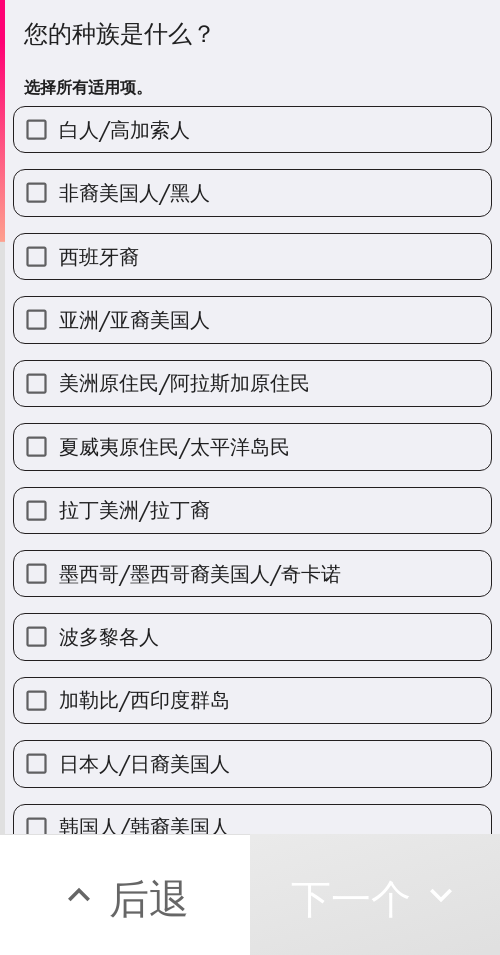 click on "非裔美国人/黑人" at bounding box center (252, 192) 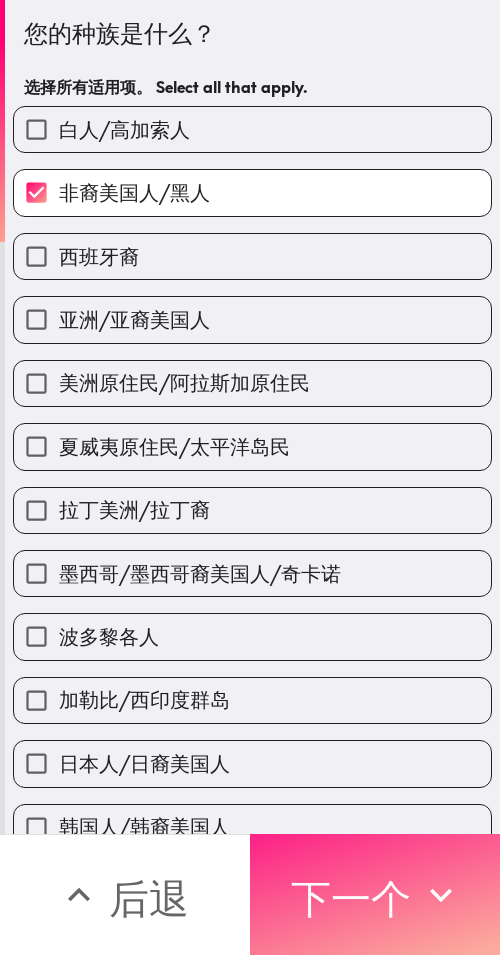 click 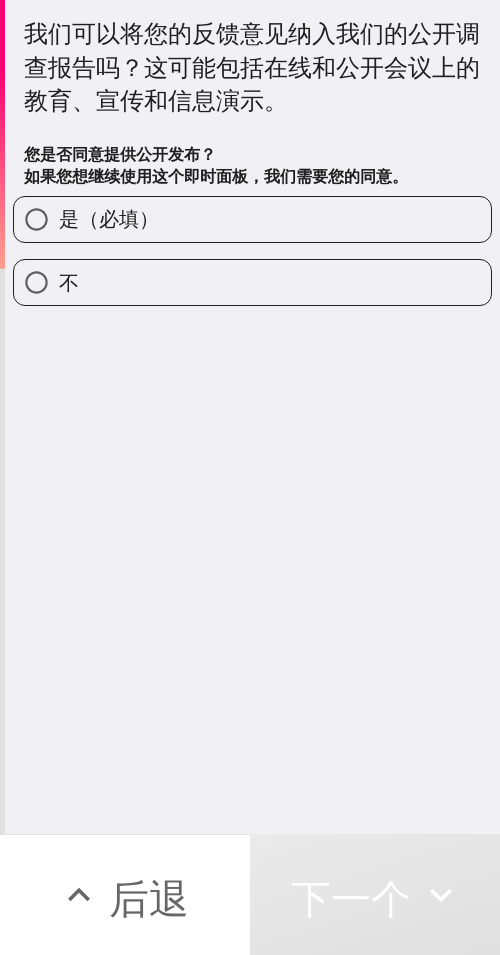 click on "是（必填）" at bounding box center [252, 219] 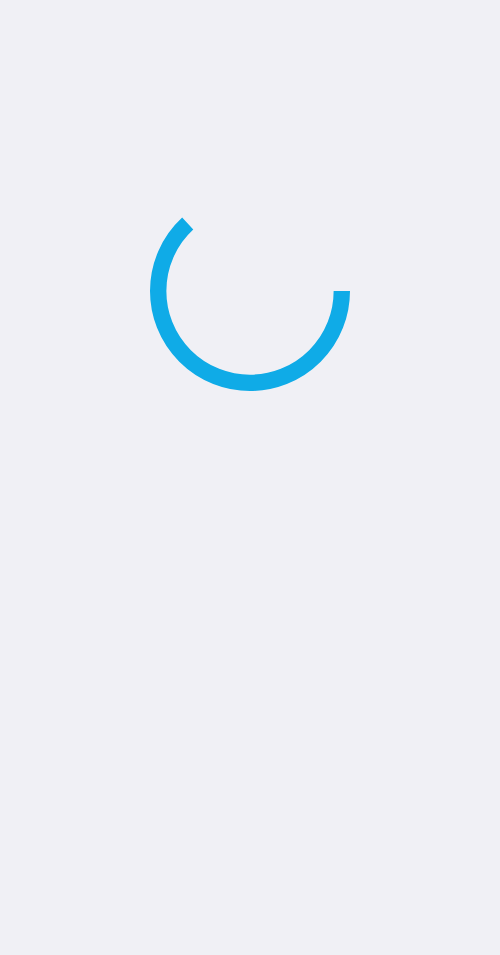 scroll, scrollTop: 0, scrollLeft: 0, axis: both 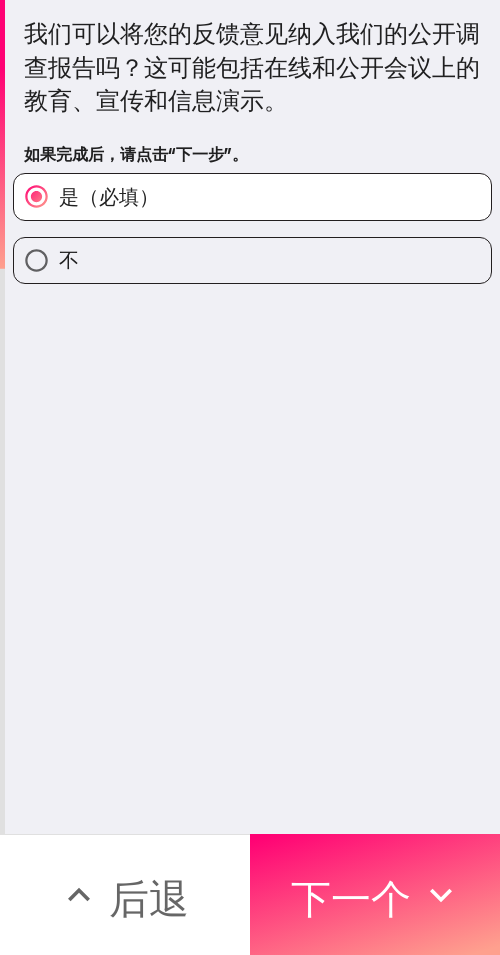 click on "我们可以将您的反馈意见纳入我们的公开调查报告吗？这可能包括在线和公开会议上的教育、宣传和信息演示。 如果完成后，请点击“下一步”。 是（必填） 不" at bounding box center [252, 417] 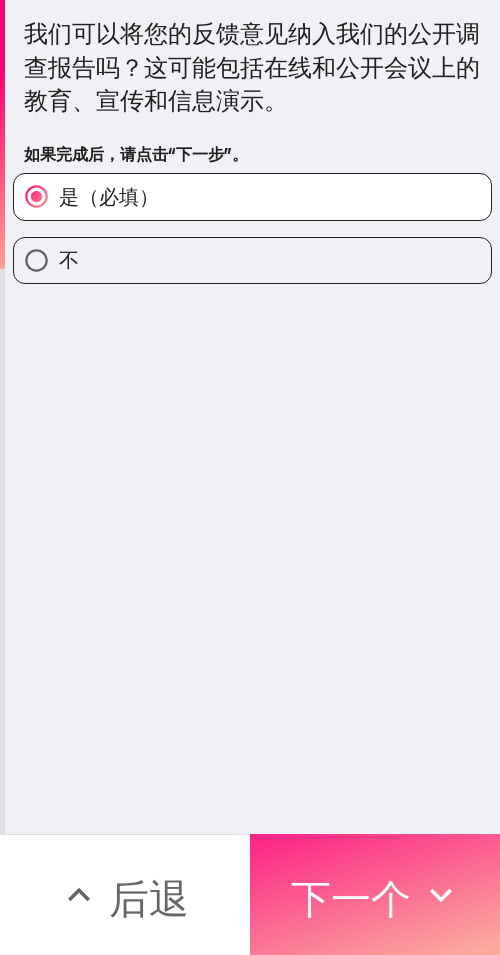 drag, startPoint x: 408, startPoint y: 880, endPoint x: 260, endPoint y: 823, distance: 158.59697 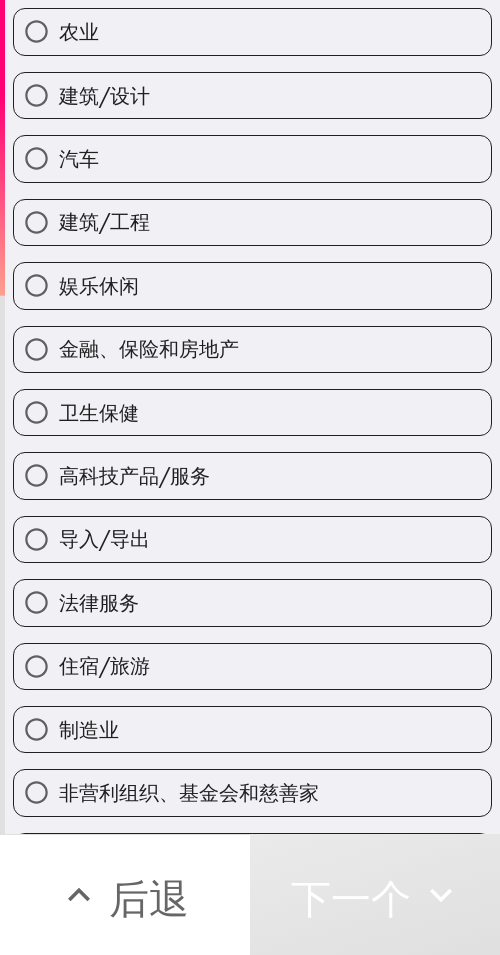 scroll, scrollTop: 139, scrollLeft: 0, axis: vertical 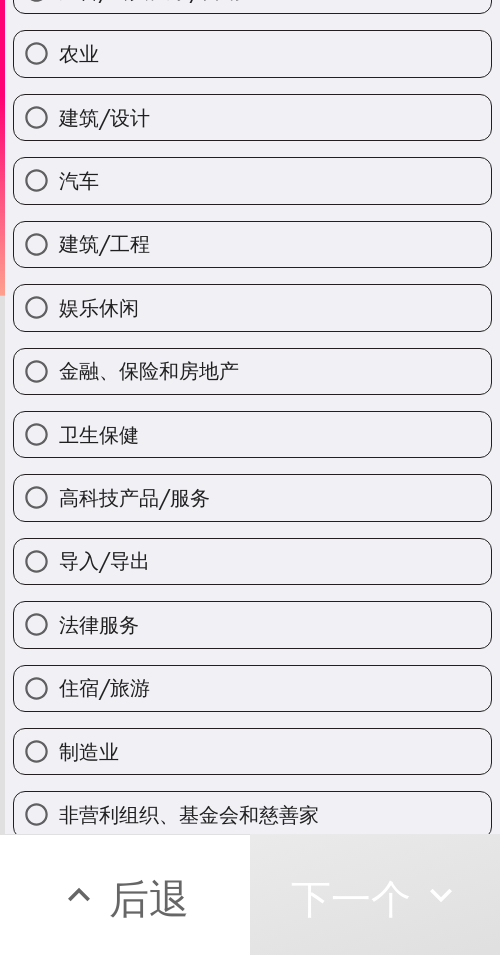 click on "高科技产品/服务" at bounding box center [244, 489] 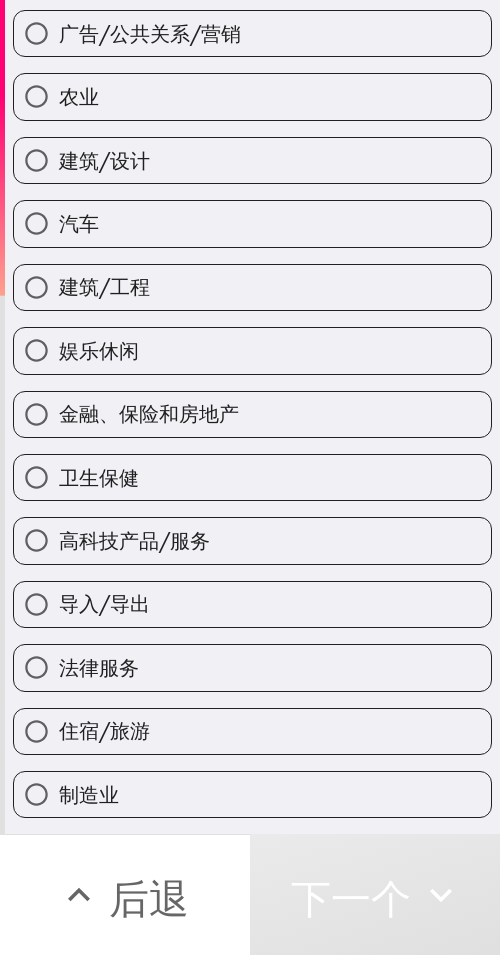 scroll, scrollTop: 39, scrollLeft: 0, axis: vertical 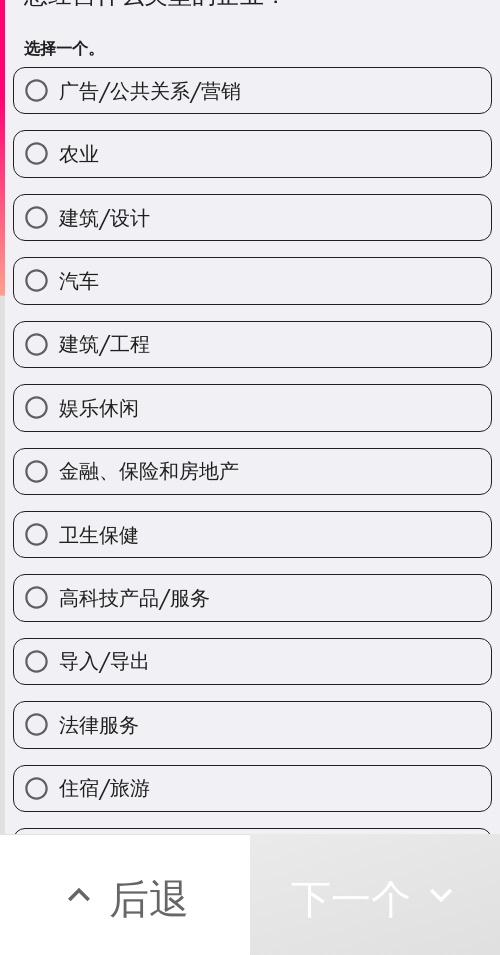 click on "娱乐休闲" at bounding box center (252, 407) 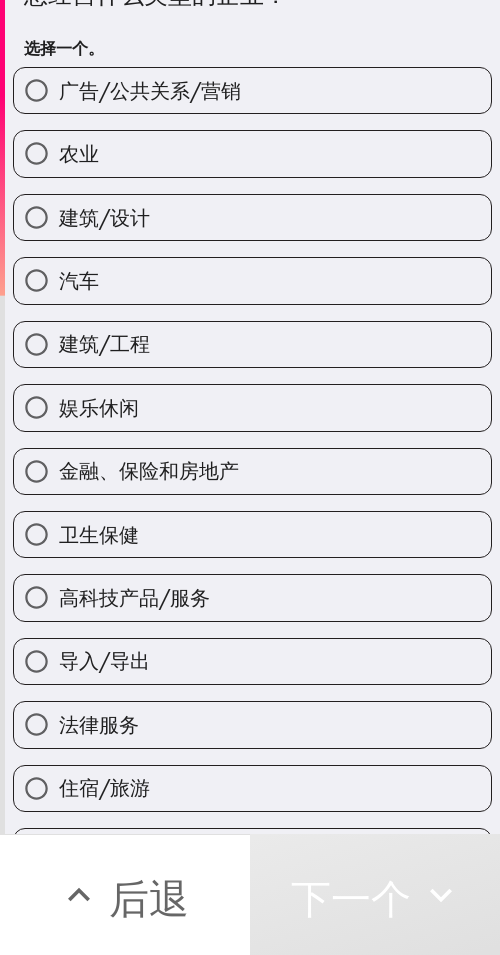 radio on "true" 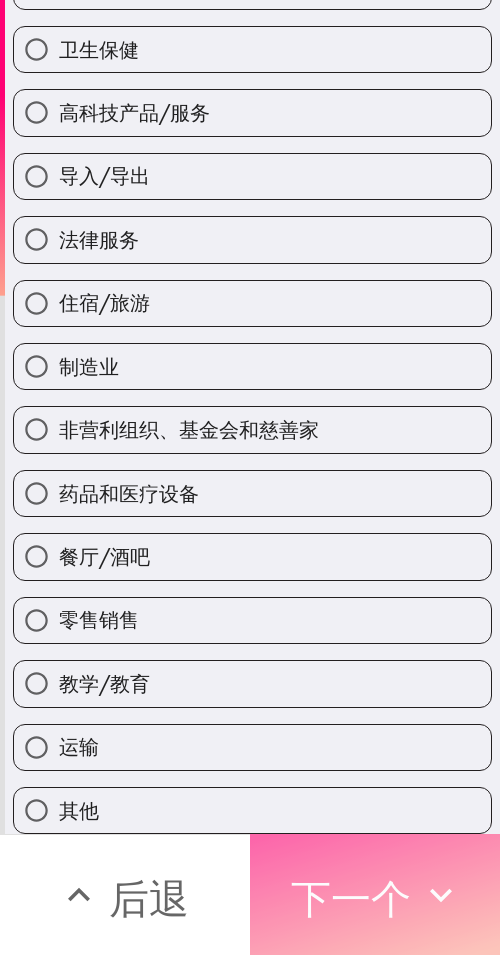 click on "下一个" at bounding box center (351, 898) 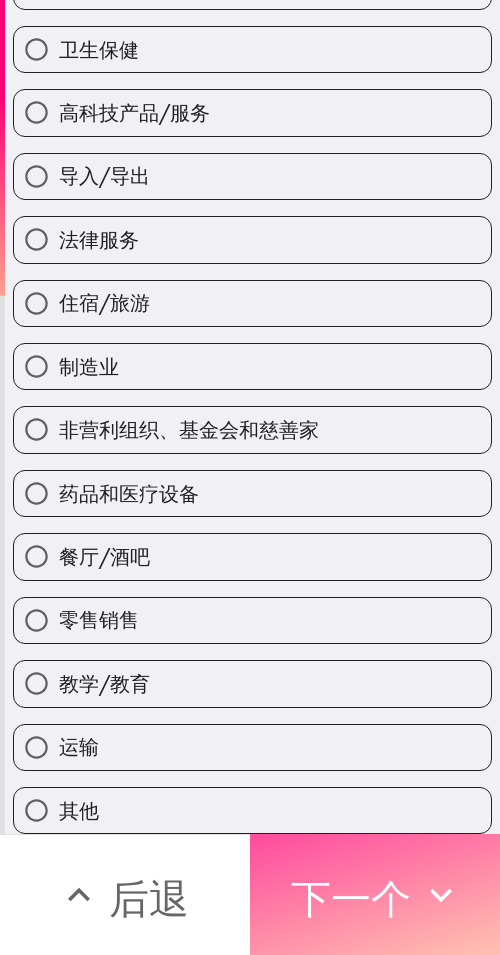scroll, scrollTop: 348, scrollLeft: 0, axis: vertical 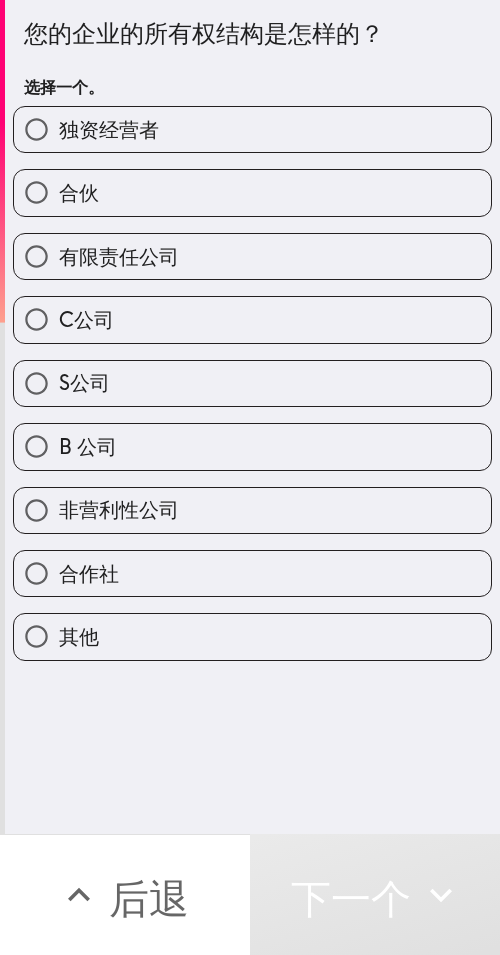 click on "独资经营者" at bounding box center (252, 129) 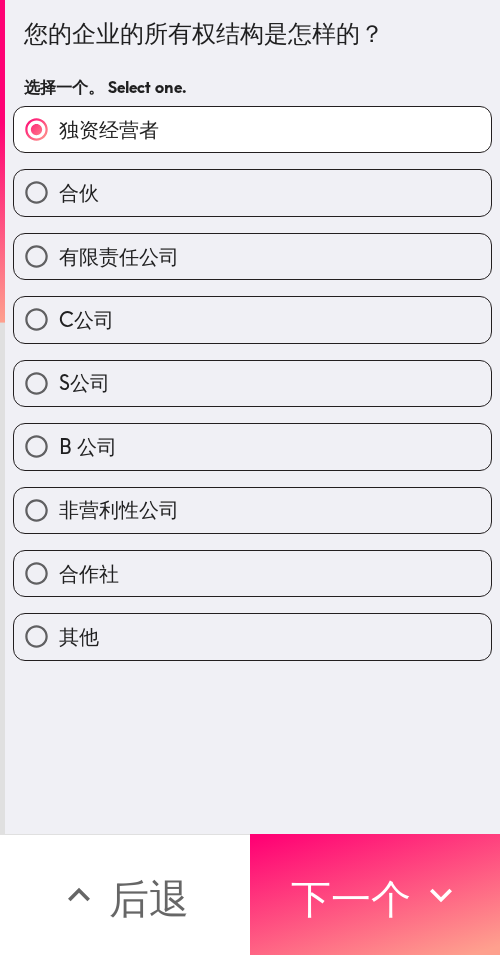 click on "合伙" at bounding box center (252, 192) 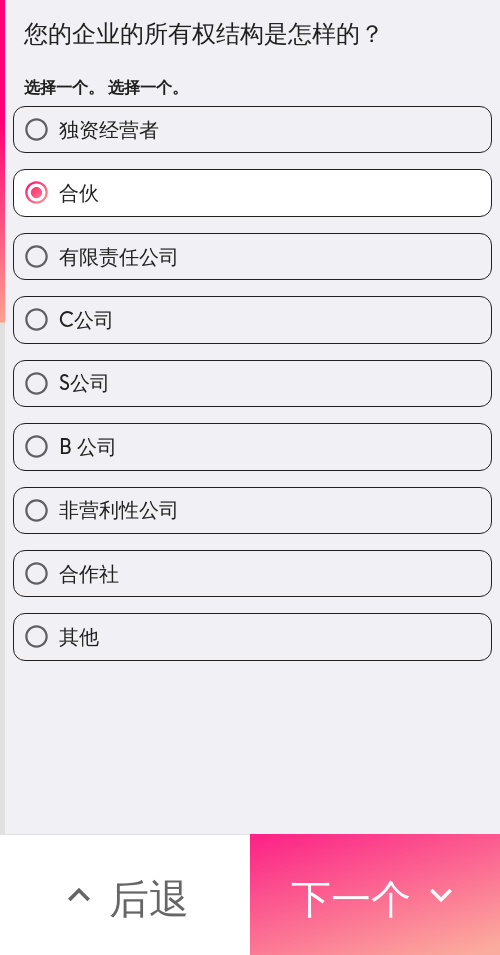 click on "下一个" at bounding box center (375, 894) 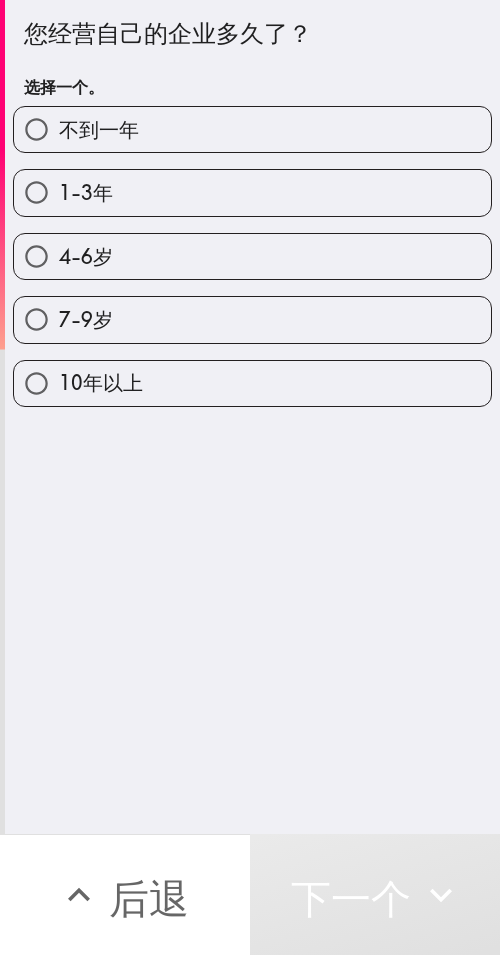 click on "1-3年" at bounding box center (252, 192) 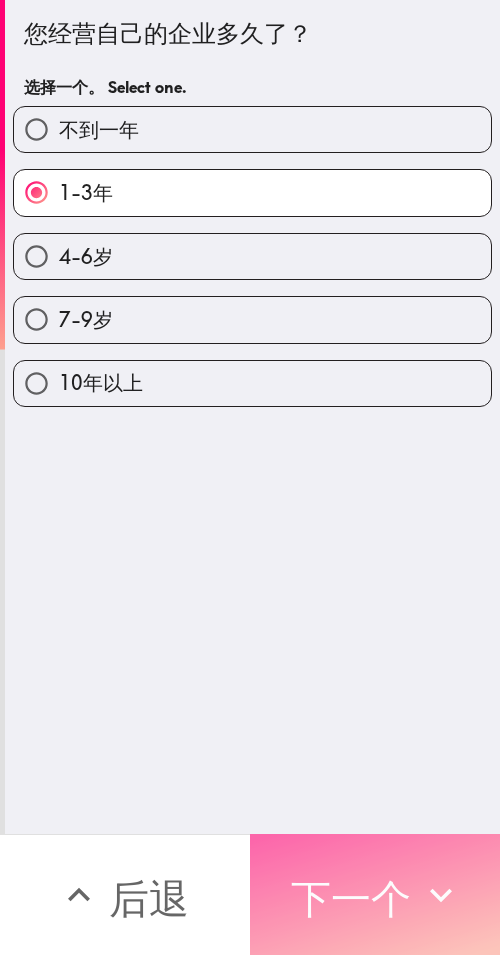 click on "下一个" at bounding box center [351, 895] 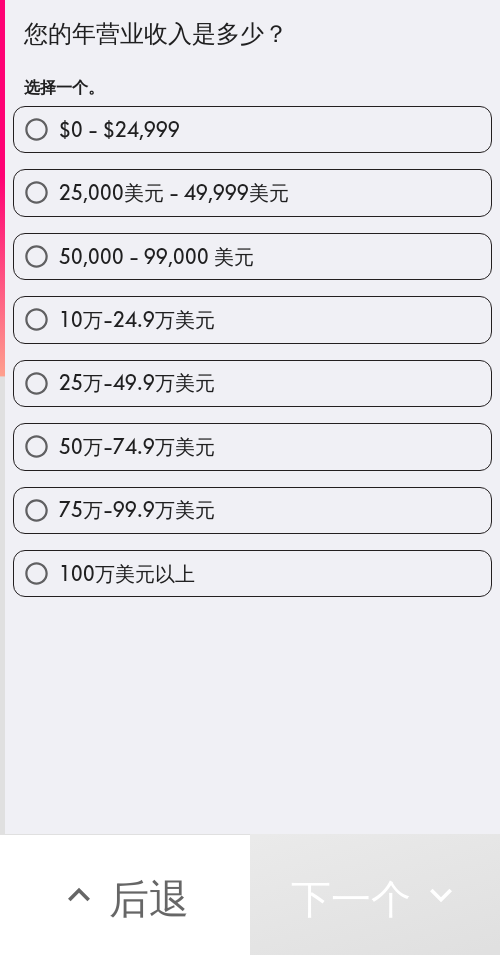 click on "50万-74.9万美元" at bounding box center [137, 446] 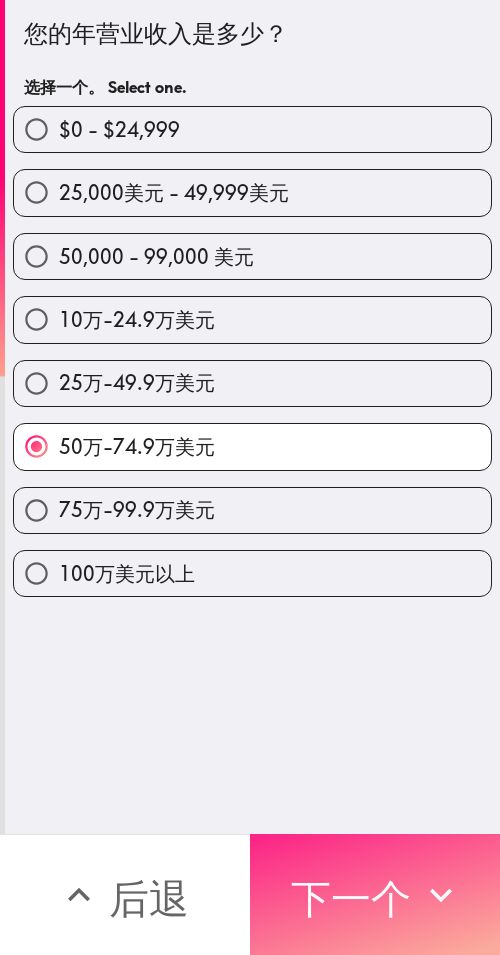 drag, startPoint x: 432, startPoint y: 872, endPoint x: 403, endPoint y: 859, distance: 31.780497 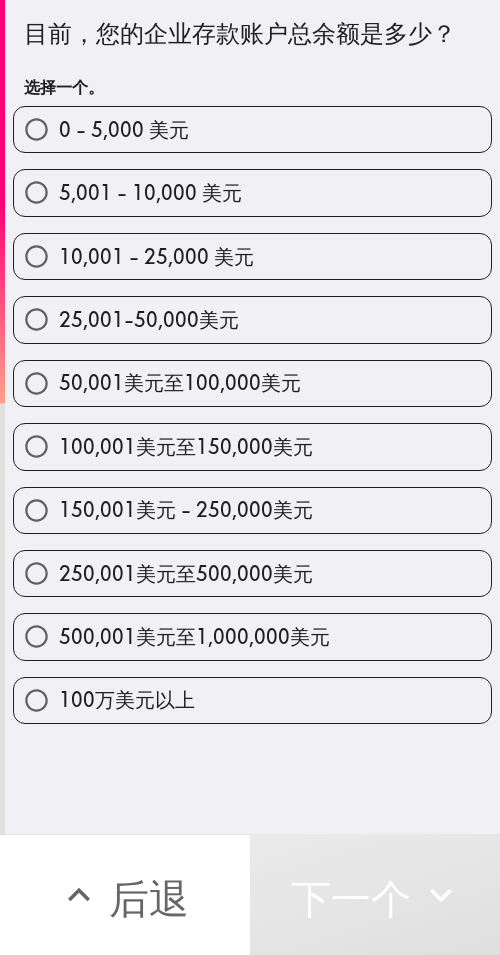drag, startPoint x: 253, startPoint y: 578, endPoint x: 238, endPoint y: 600, distance: 26.627054 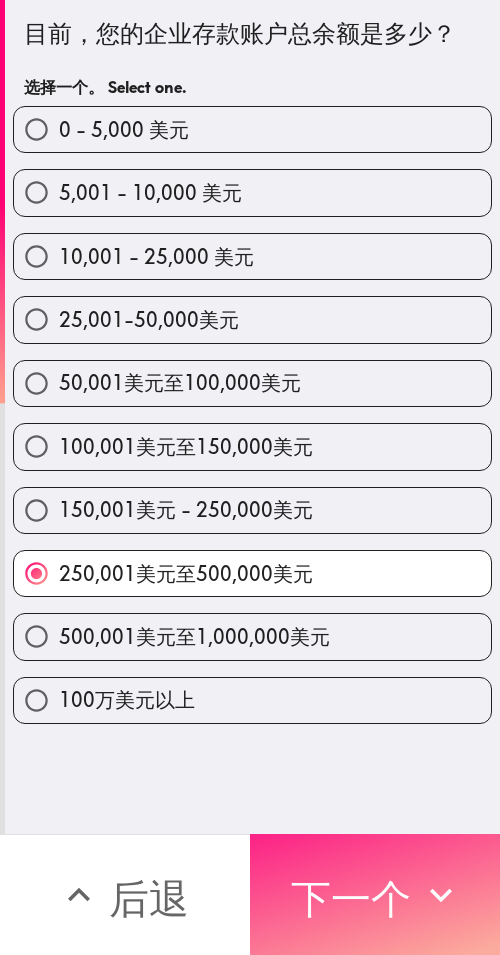 drag, startPoint x: 431, startPoint y: 880, endPoint x: 382, endPoint y: 866, distance: 50.96077 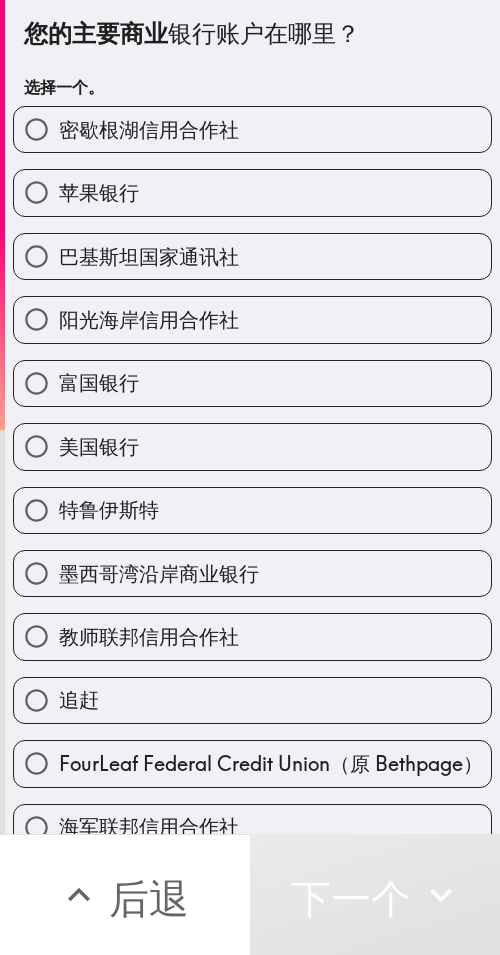 click on "富国银行" at bounding box center [252, 383] 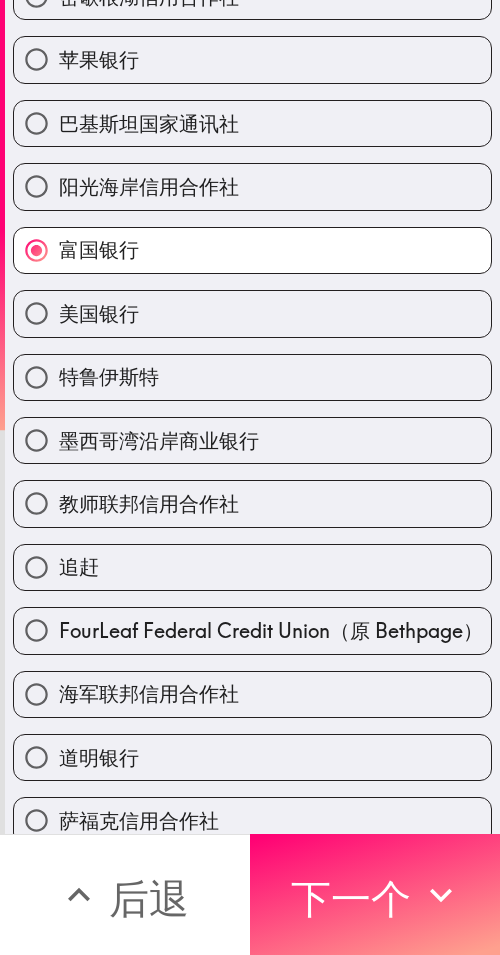 scroll, scrollTop: 296, scrollLeft: 0, axis: vertical 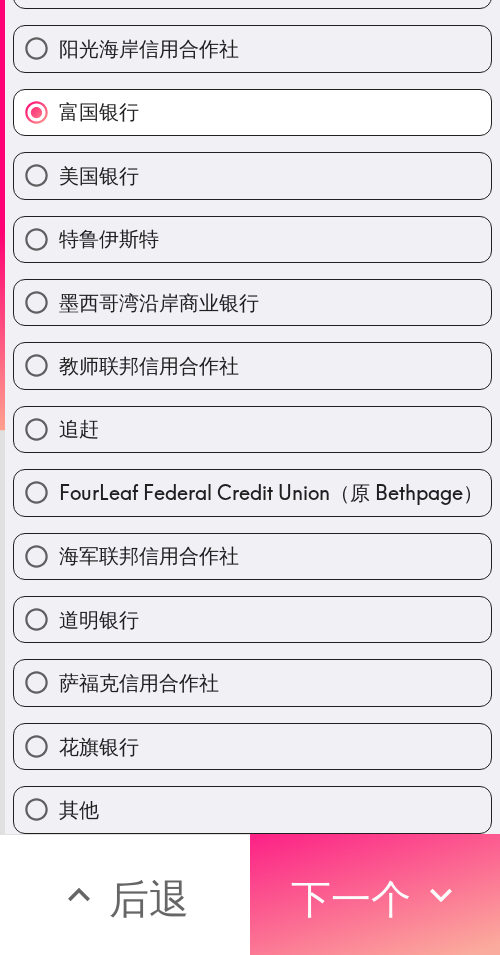 click on "下一个" at bounding box center (351, 898) 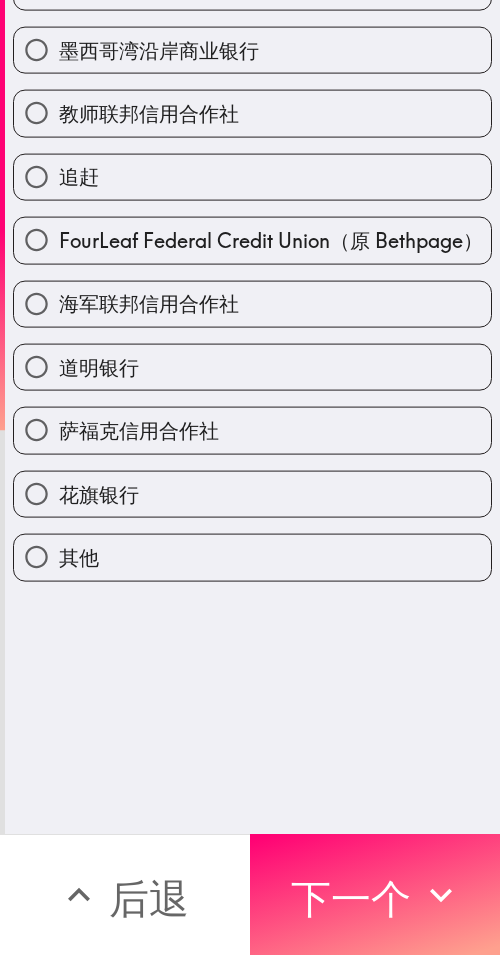 scroll, scrollTop: 0, scrollLeft: 0, axis: both 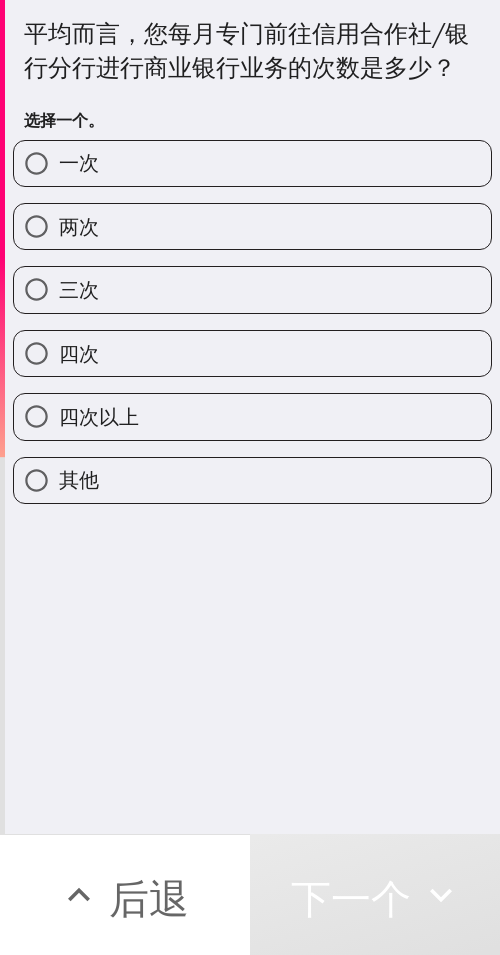 drag, startPoint x: 155, startPoint y: 392, endPoint x: 93, endPoint y: 550, distance: 169.7292 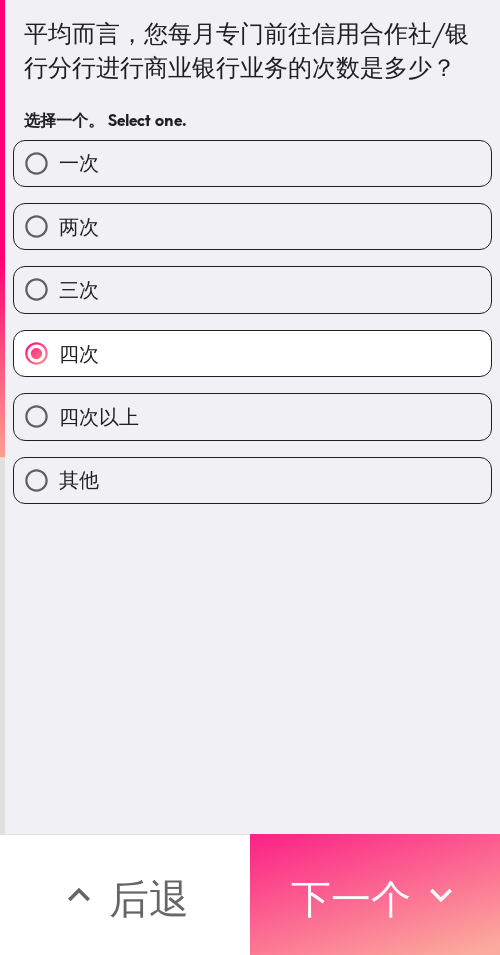 click on "下一个" at bounding box center (351, 898) 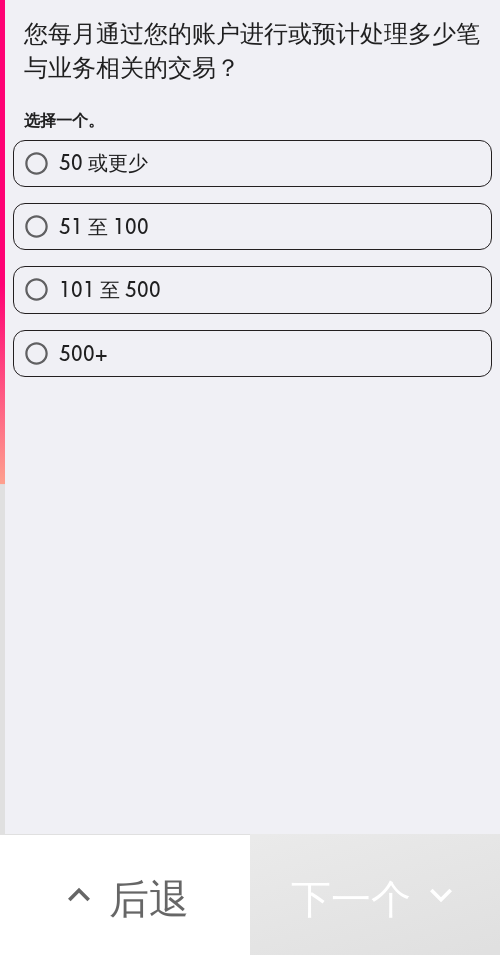 drag, startPoint x: 156, startPoint y: 169, endPoint x: 167, endPoint y: 246, distance: 77.781746 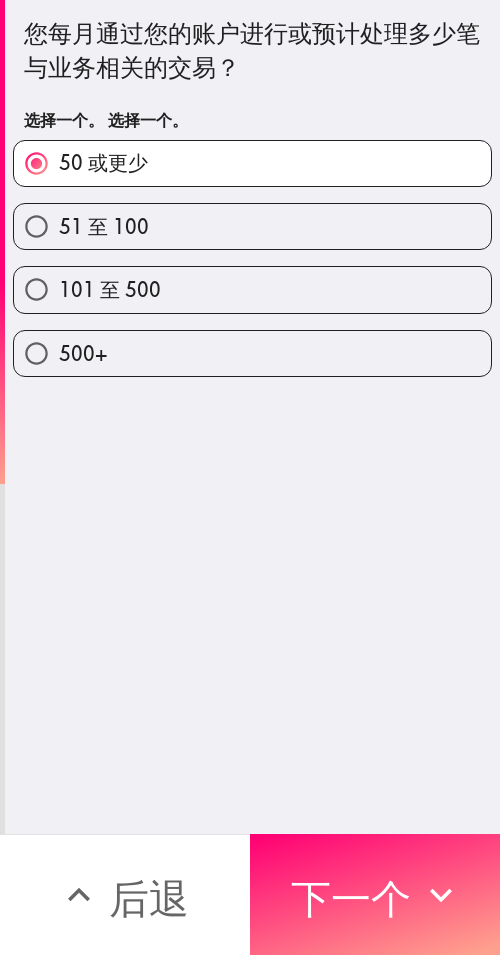click on "51 至 100" at bounding box center (252, 226) 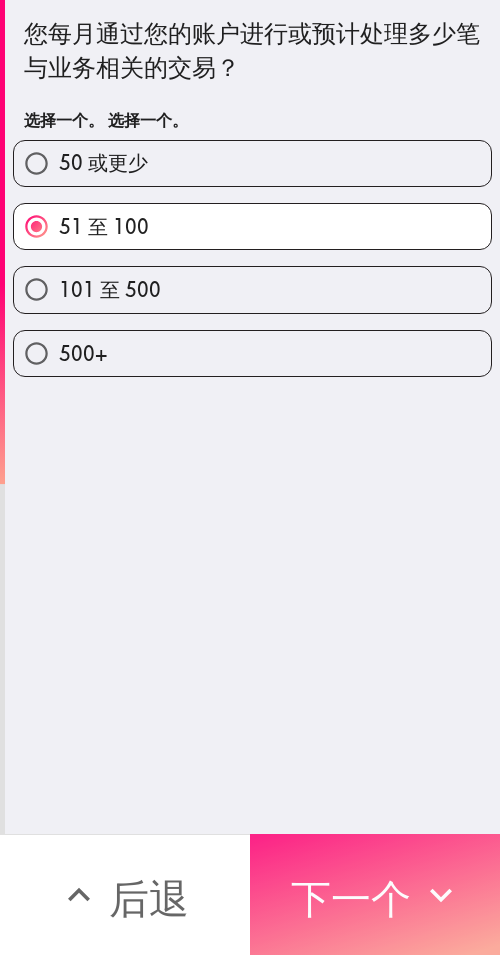 click on "下一个" at bounding box center [351, 898] 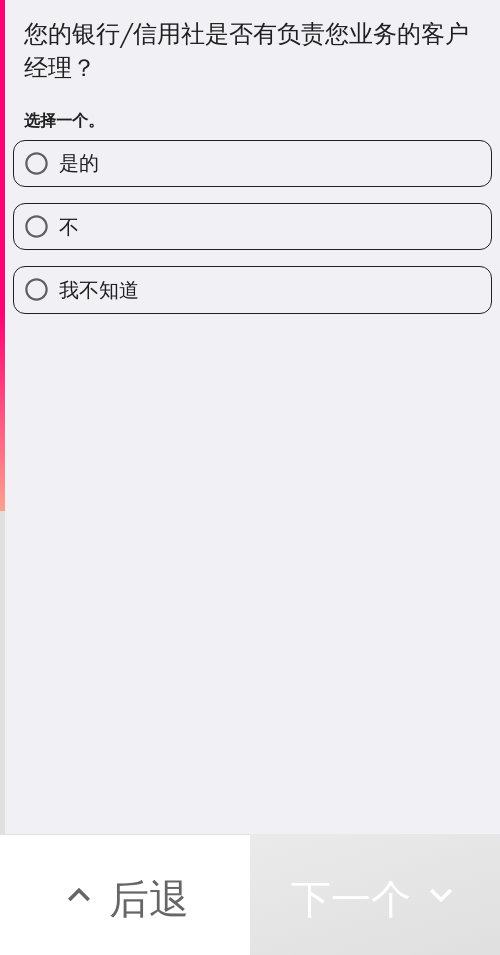 drag, startPoint x: 189, startPoint y: 183, endPoint x: 136, endPoint y: 293, distance: 122.10242 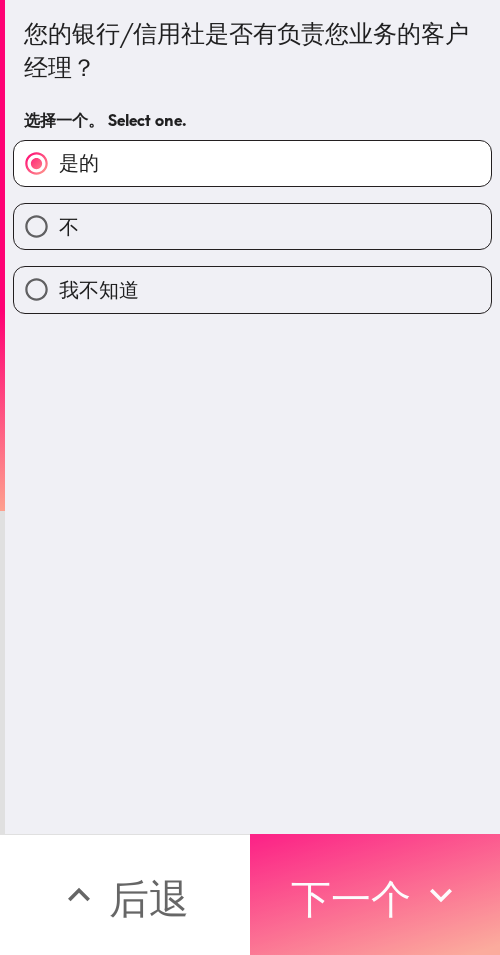 click on "下一个" at bounding box center [351, 898] 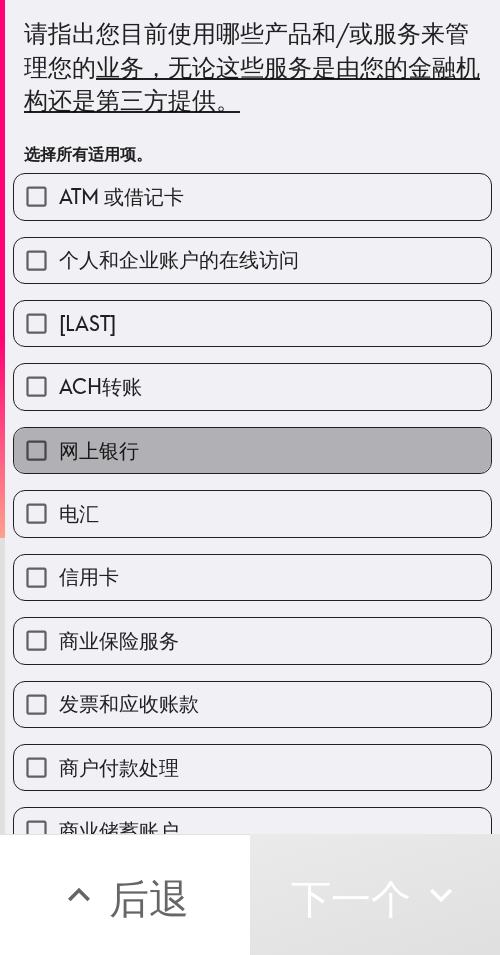 click on "网上银行" at bounding box center (252, 450) 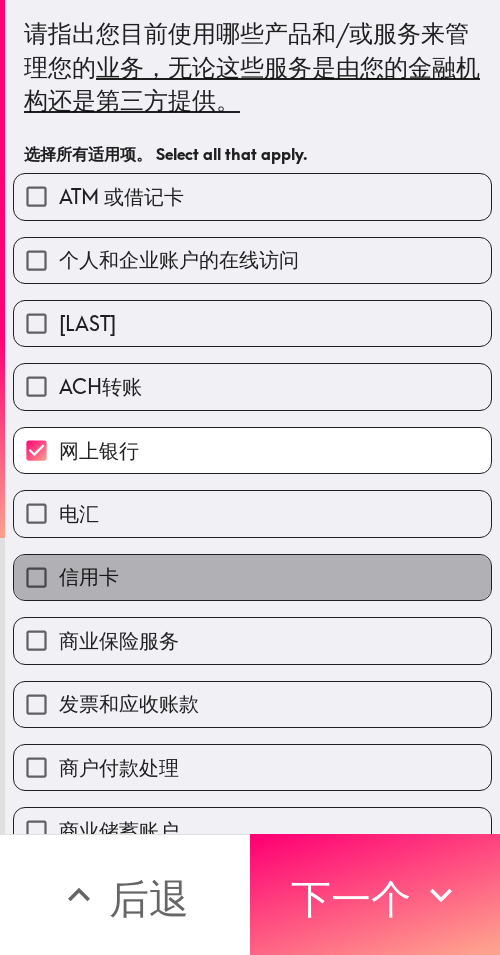 click on "信用卡" at bounding box center (252, 577) 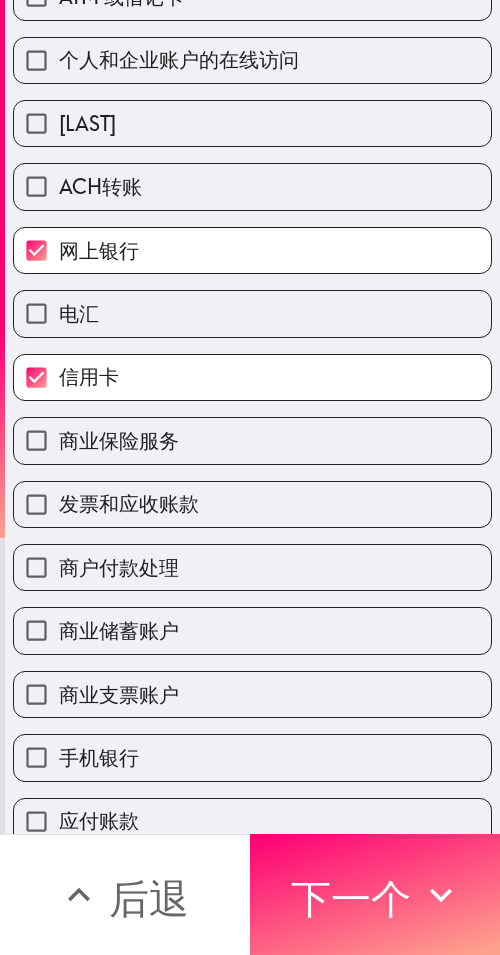 scroll, scrollTop: 353, scrollLeft: 0, axis: vertical 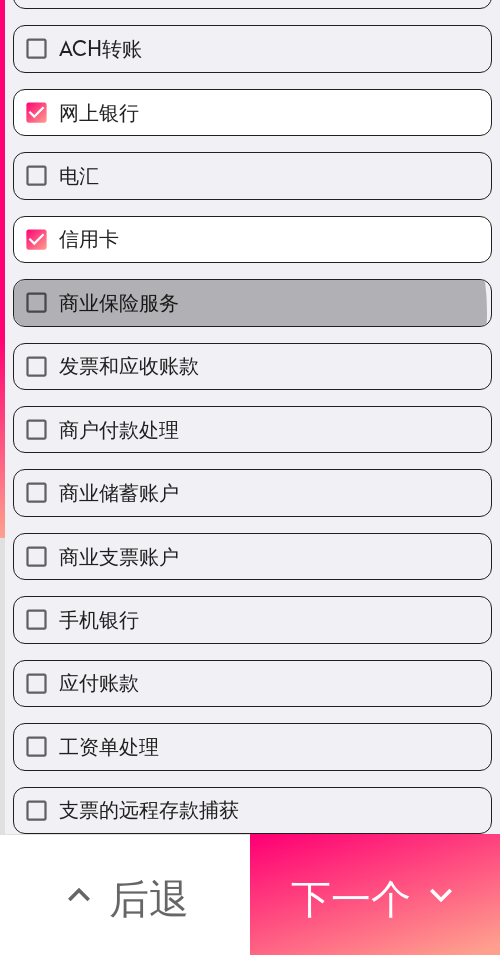 click on "商业保险服务" at bounding box center [252, 302] 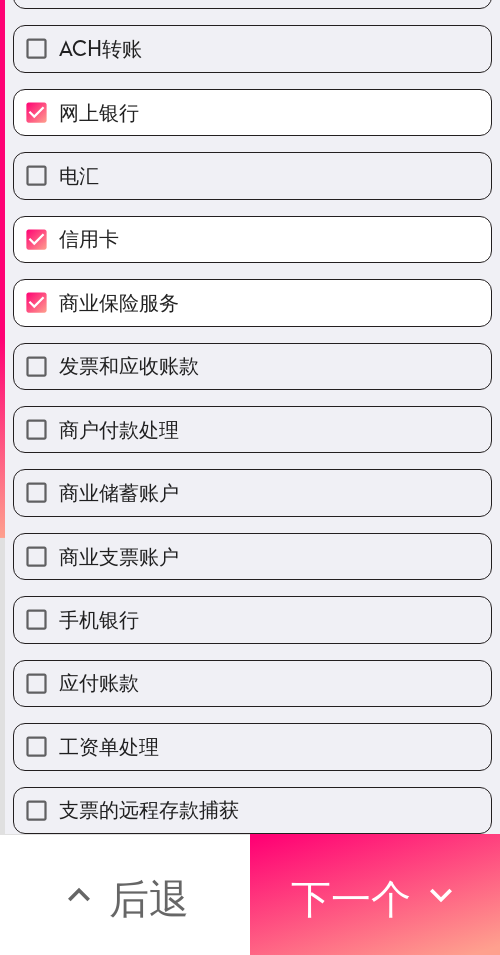 click on "应付账款" at bounding box center (252, 683) 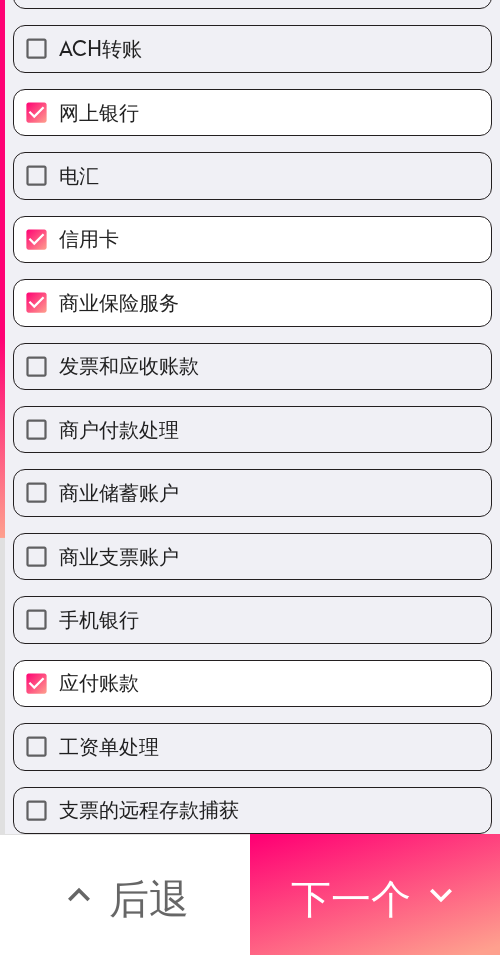click on "手机银行" at bounding box center [252, 619] 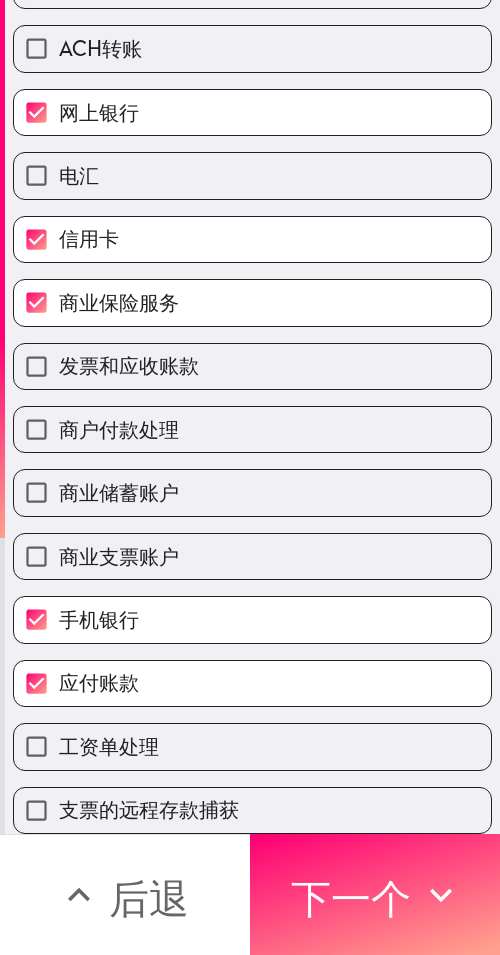 click on "商业储蓄账户" at bounding box center (252, 492) 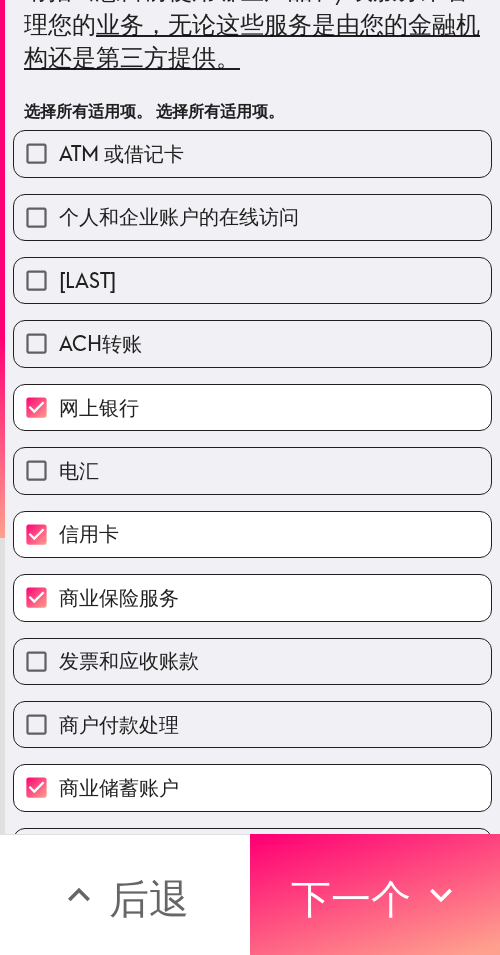 scroll, scrollTop: 0, scrollLeft: 0, axis: both 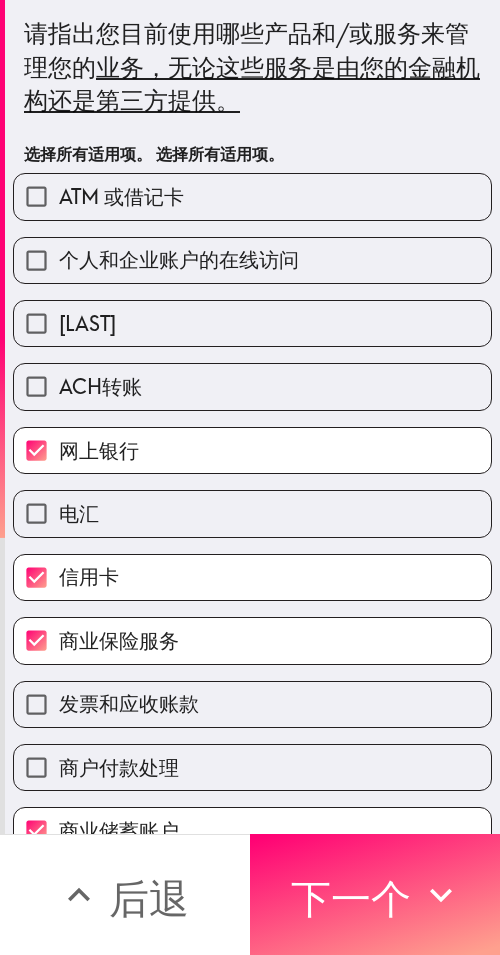 click on "ATM 或借记卡" at bounding box center [252, 196] 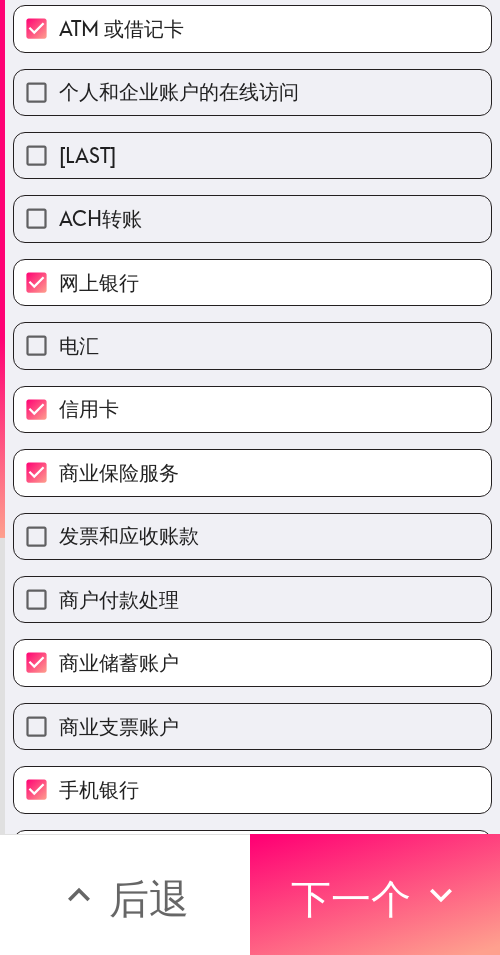 scroll, scrollTop: 353, scrollLeft: 0, axis: vertical 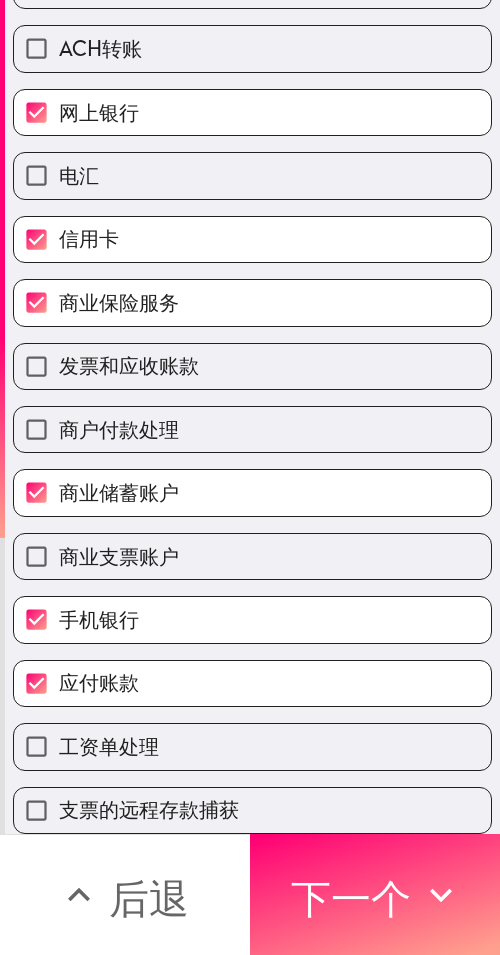 click on "工资单处理" at bounding box center (252, 746) 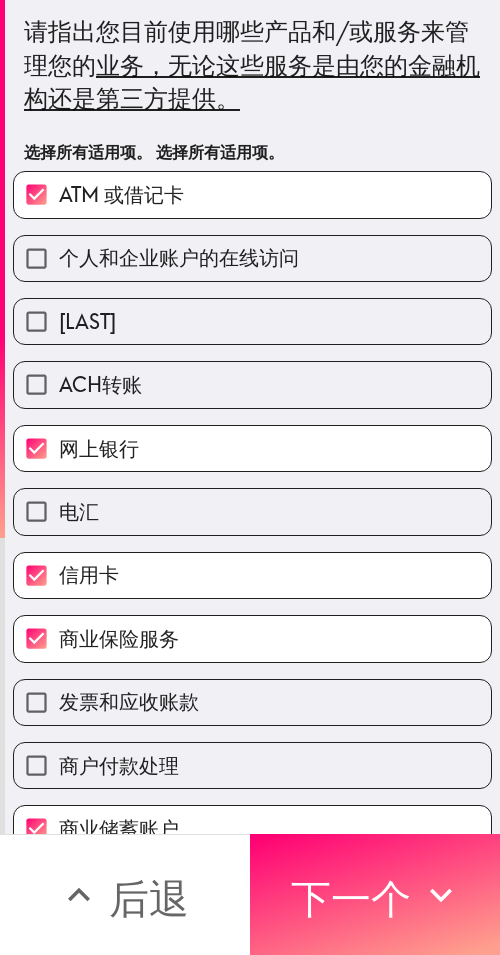scroll, scrollTop: 0, scrollLeft: 0, axis: both 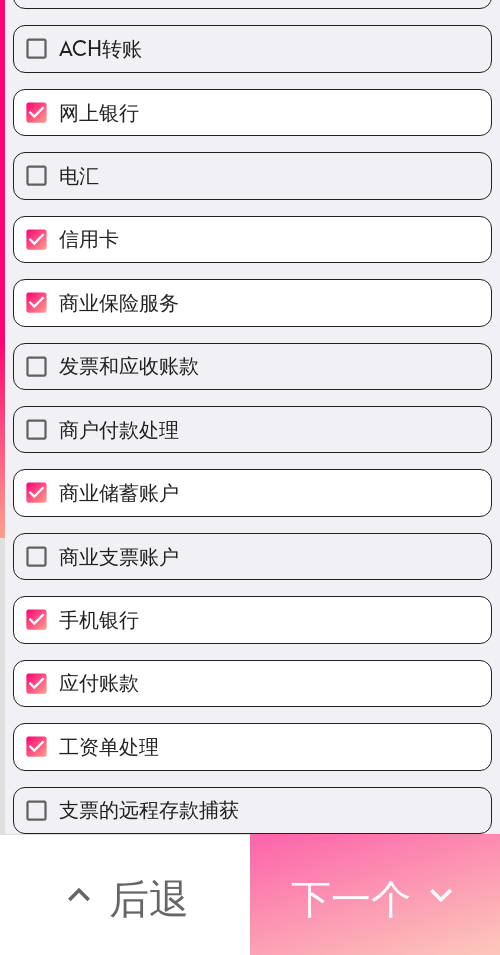 click on "下一个" at bounding box center (375, 894) 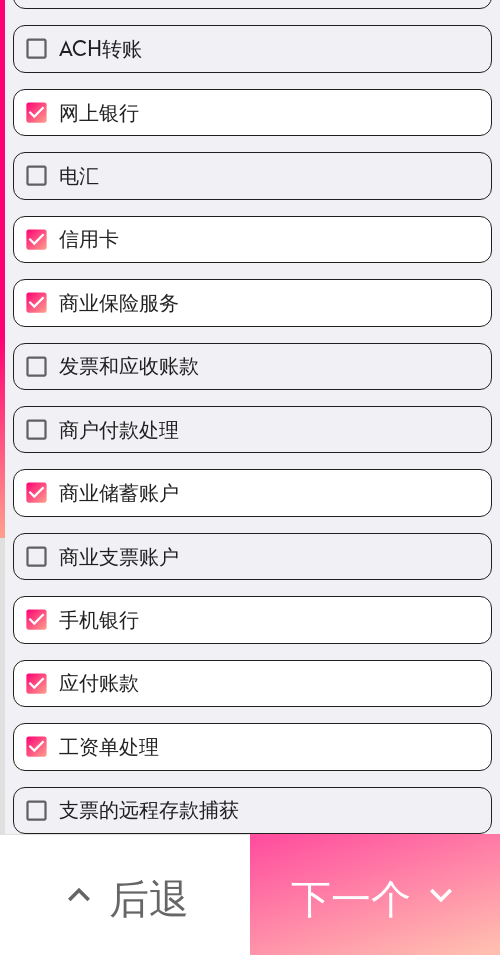 scroll, scrollTop: 36, scrollLeft: 0, axis: vertical 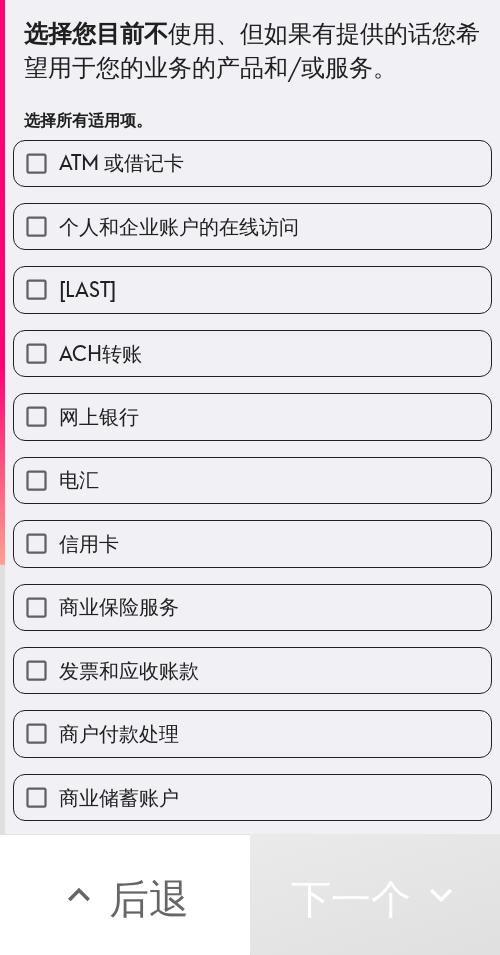 click on "电汇" at bounding box center [252, 480] 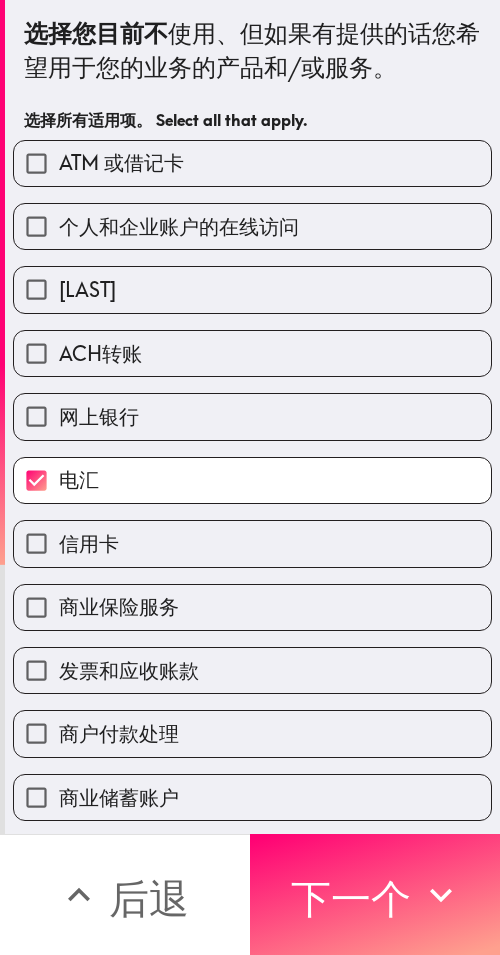 click on "泽勒" at bounding box center (252, 289) 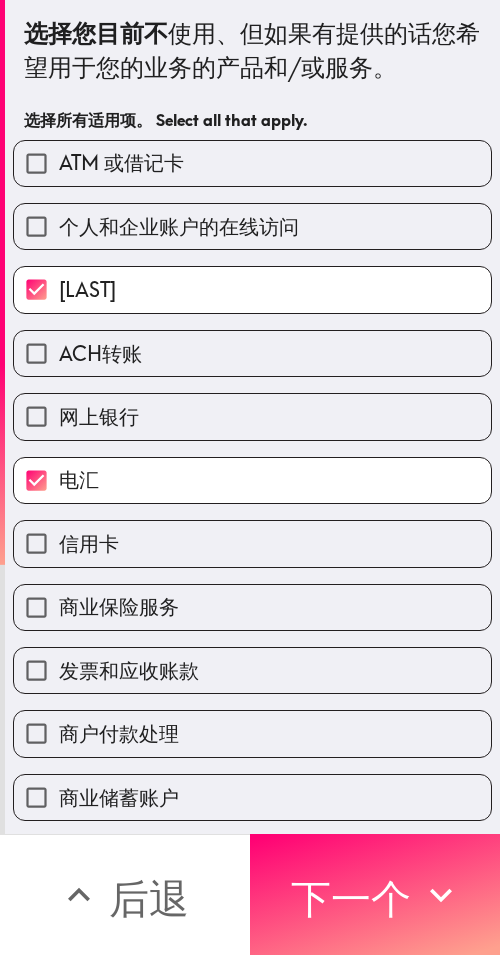 click on "信用卡" at bounding box center [252, 543] 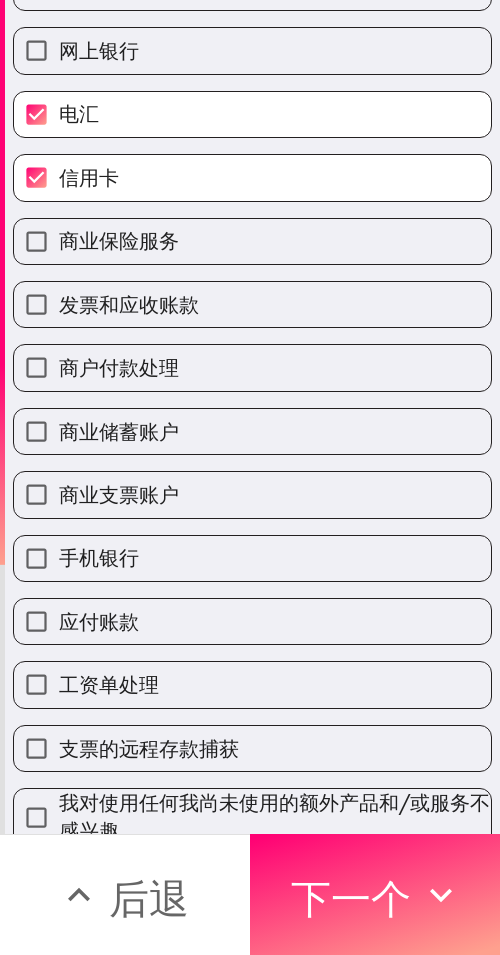scroll, scrollTop: 393, scrollLeft: 0, axis: vertical 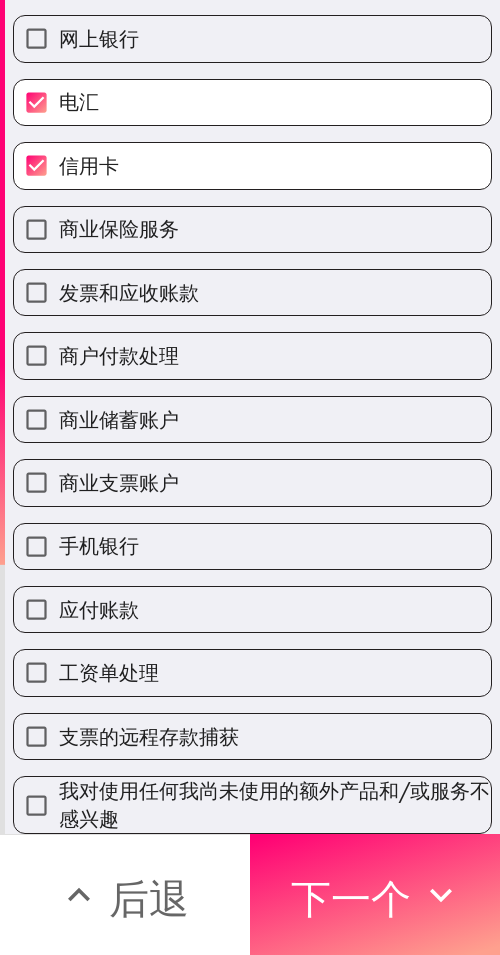 click on "支票的远程存款捕获" at bounding box center (252, 736) 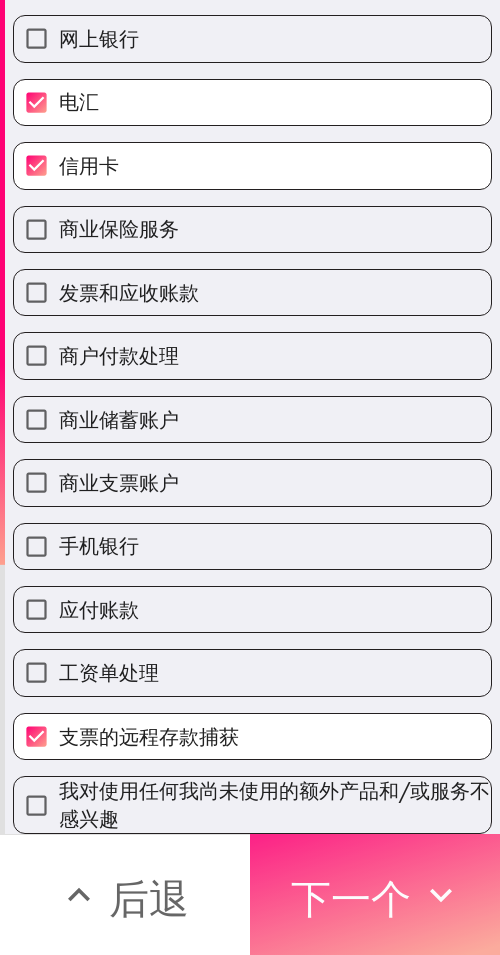 drag, startPoint x: 426, startPoint y: 895, endPoint x: 420, endPoint y: 885, distance: 11.661903 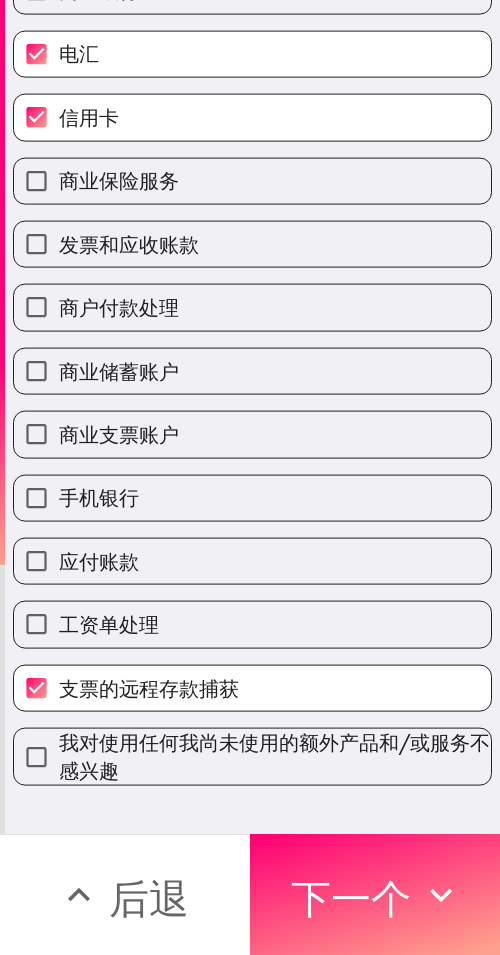 scroll, scrollTop: 0, scrollLeft: 0, axis: both 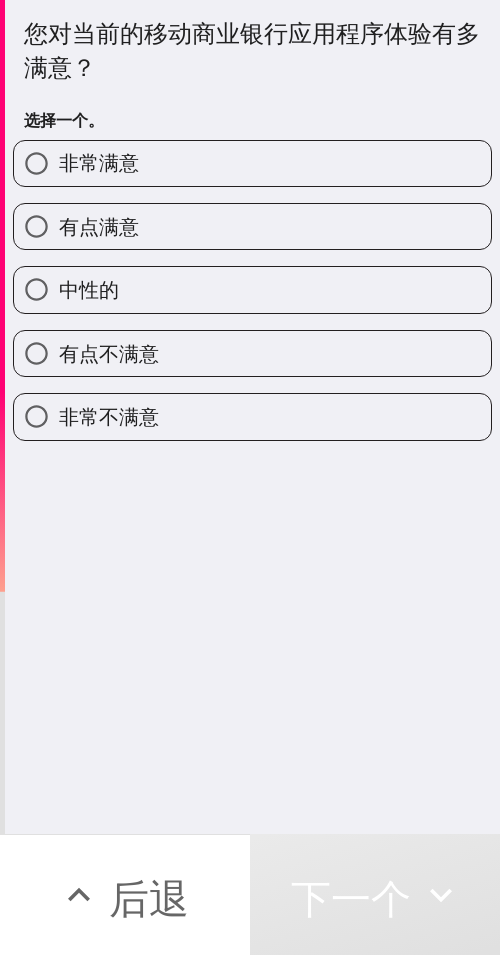 click on "非常满意" at bounding box center [252, 163] 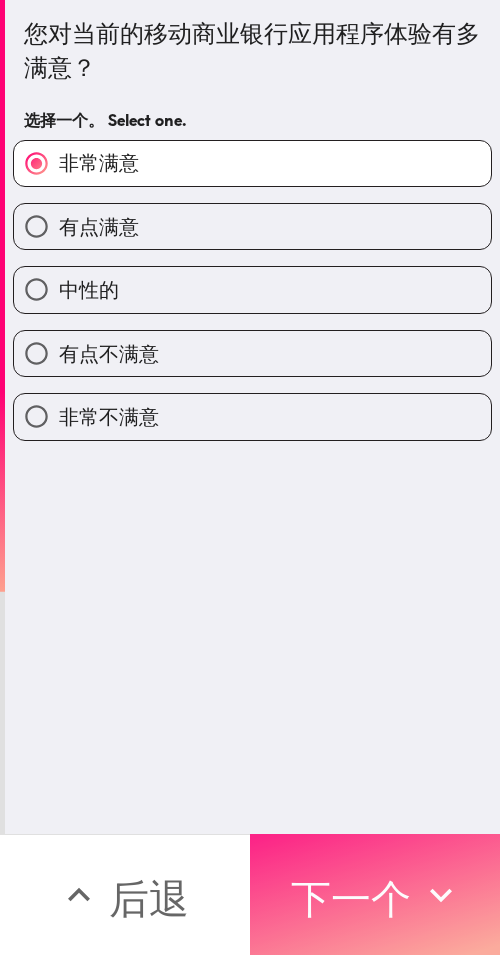 click on "下一个" at bounding box center (351, 898) 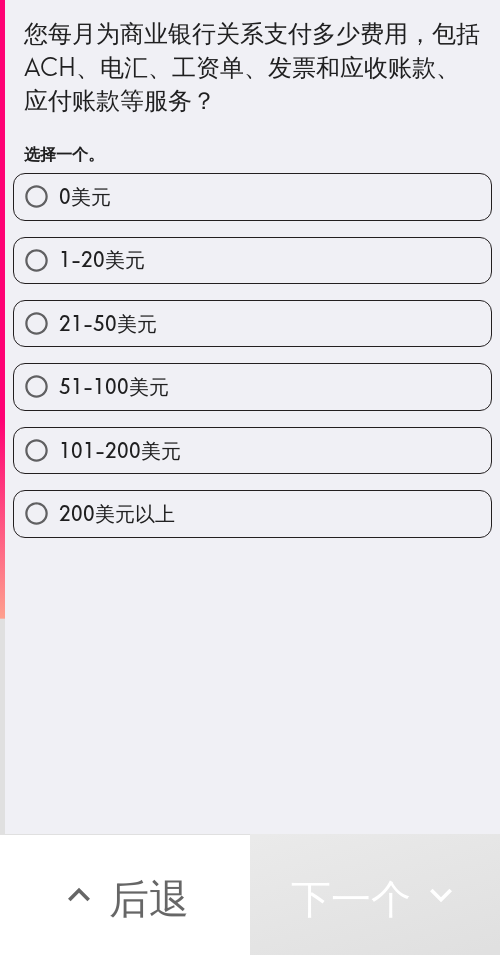 drag, startPoint x: 229, startPoint y: 378, endPoint x: 190, endPoint y: 458, distance: 89 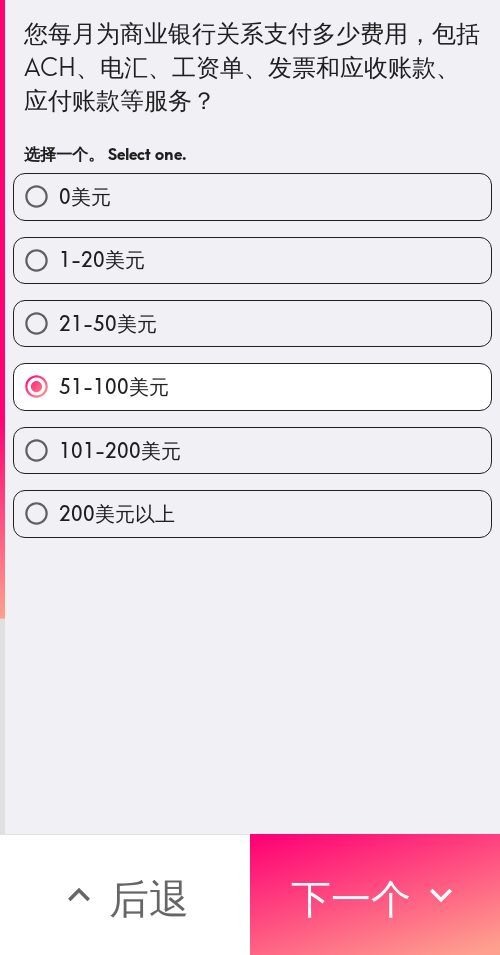 drag, startPoint x: 403, startPoint y: 885, endPoint x: 270, endPoint y: 784, distance: 167.00299 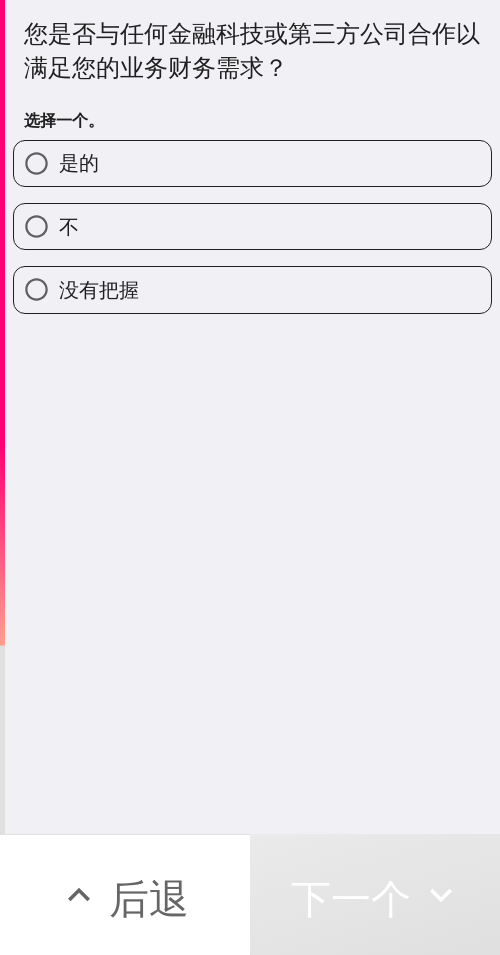 click on "不" at bounding box center [252, 226] 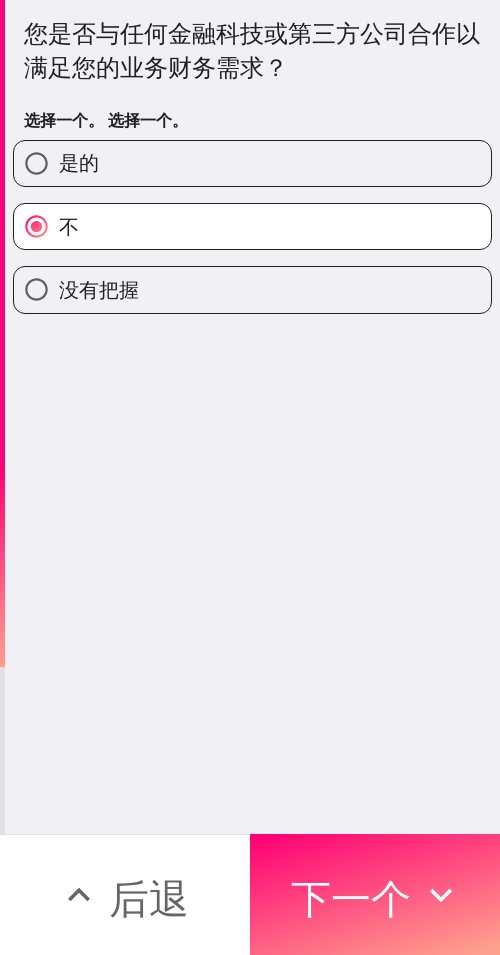 click on "是的" at bounding box center [252, 163] 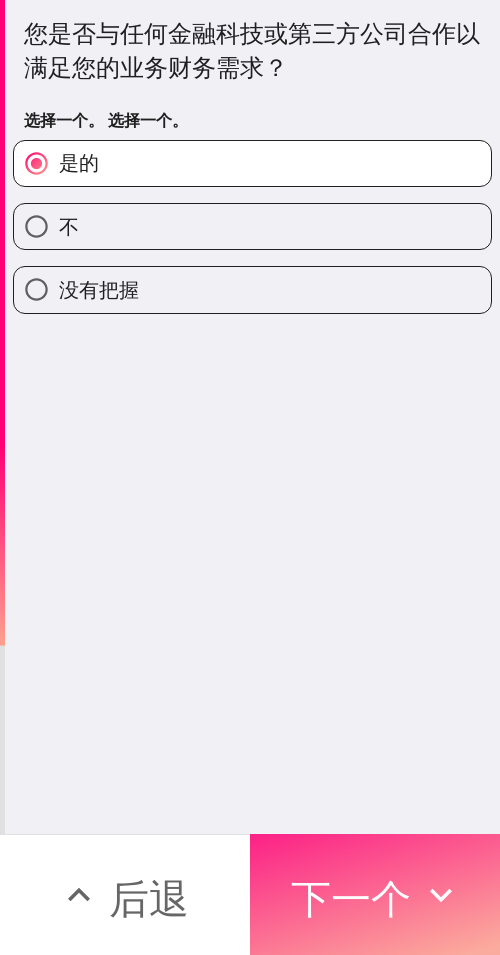 click on "下一个" at bounding box center (351, 898) 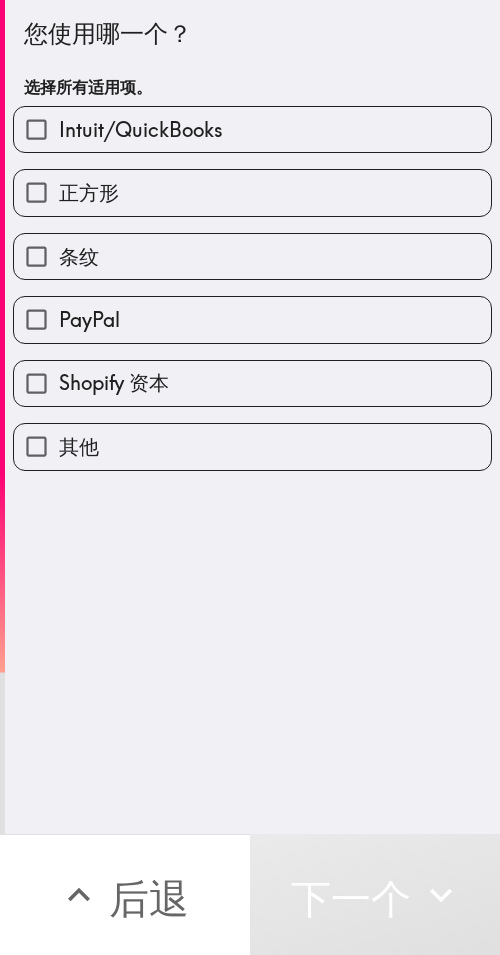 drag, startPoint x: 165, startPoint y: 291, endPoint x: 157, endPoint y: 216, distance: 75.42546 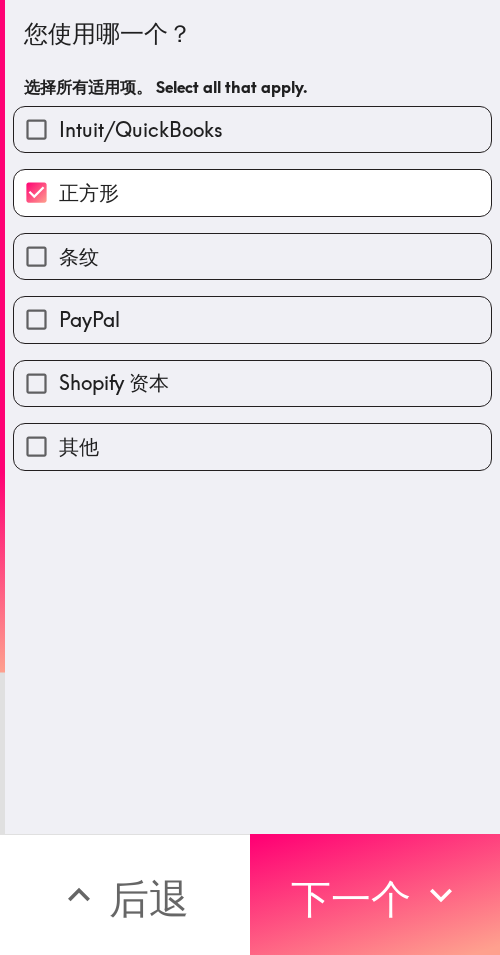 click on "Intuit/QuickBooks" at bounding box center (141, 129) 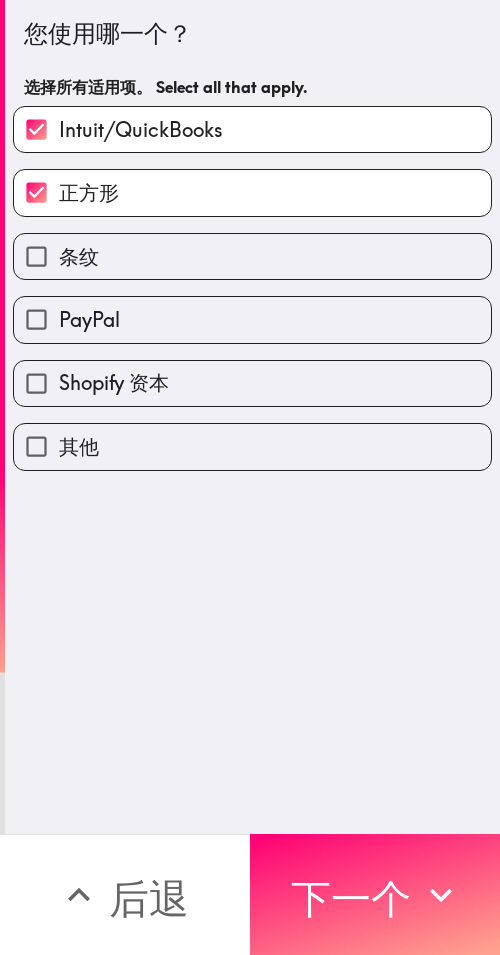 click on "PayPal" at bounding box center (252, 319) 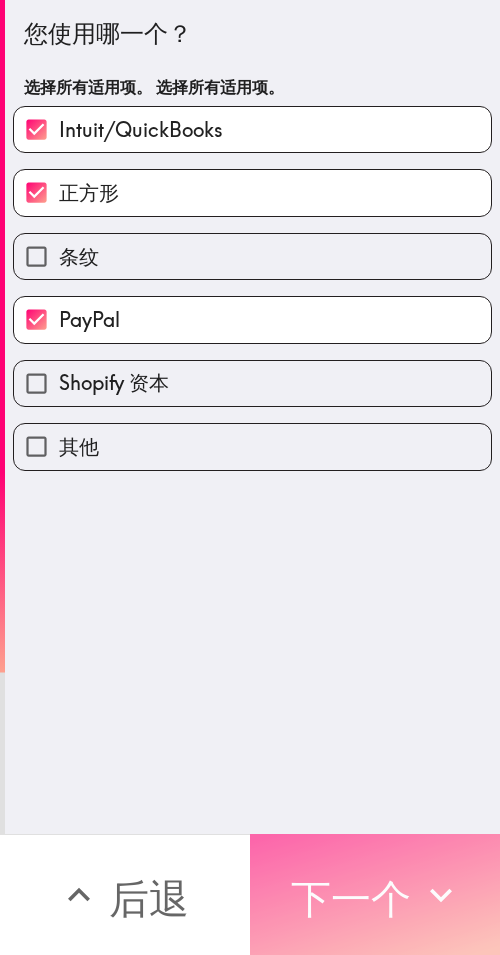 drag, startPoint x: 427, startPoint y: 886, endPoint x: 417, endPoint y: 881, distance: 11.18034 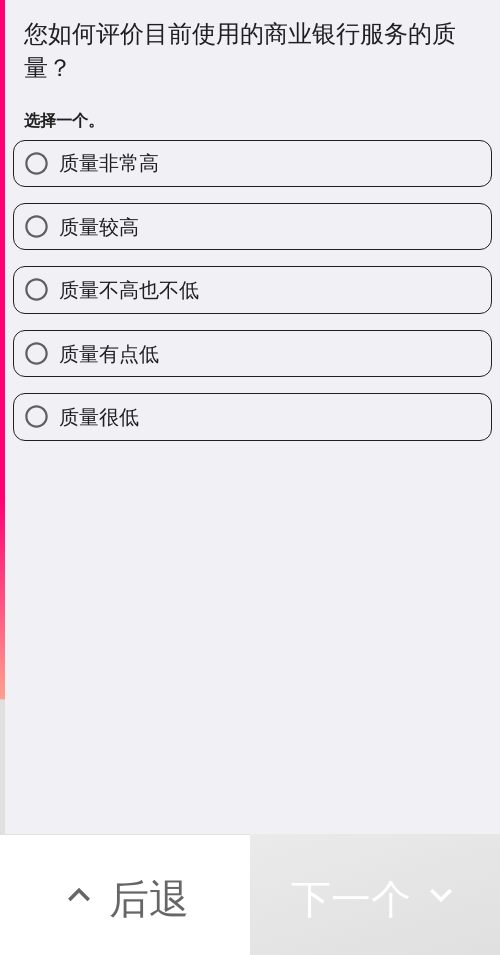 drag, startPoint x: 188, startPoint y: 194, endPoint x: 163, endPoint y: 213, distance: 31.400637 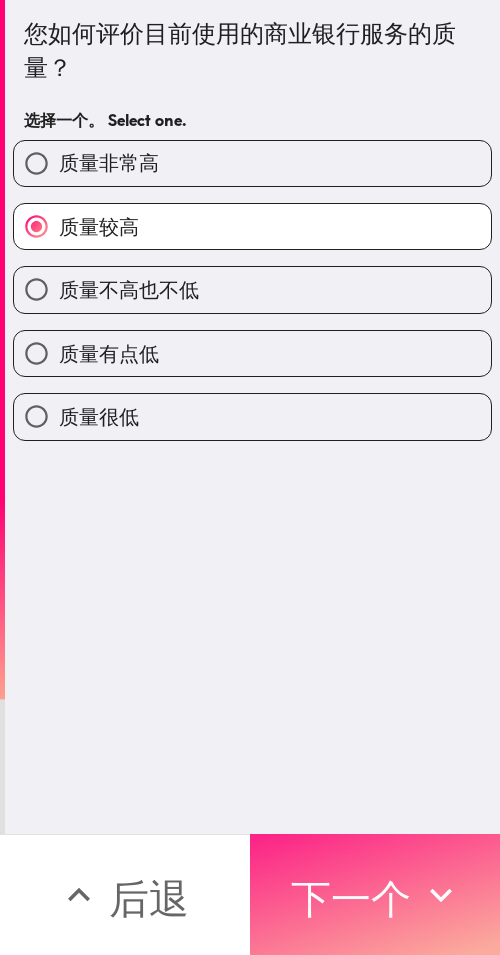 drag, startPoint x: 357, startPoint y: 892, endPoint x: 278, endPoint y: 829, distance: 101.04455 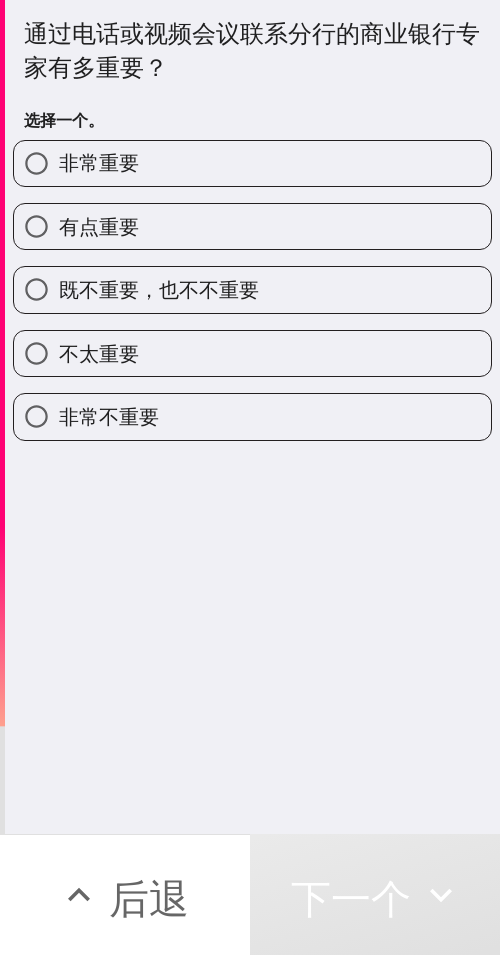 click on "非常重要" at bounding box center (99, 162) 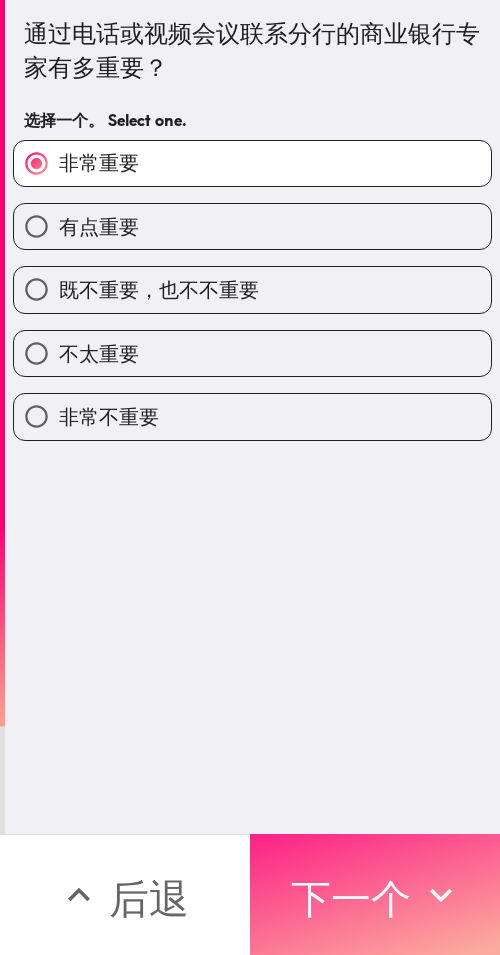 click 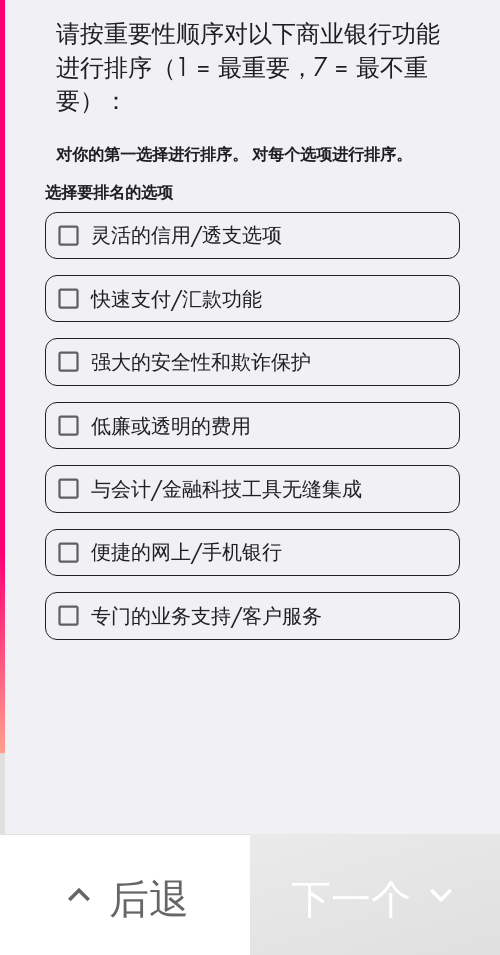 click on "强大的安全性和欺诈保护" at bounding box center (201, 361) 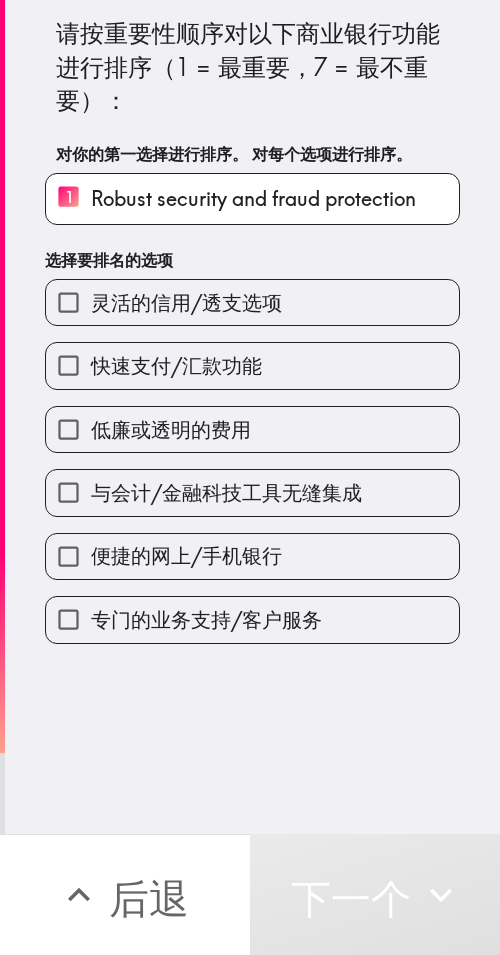 drag, startPoint x: 154, startPoint y: 266, endPoint x: 167, endPoint y: 316, distance: 51.662365 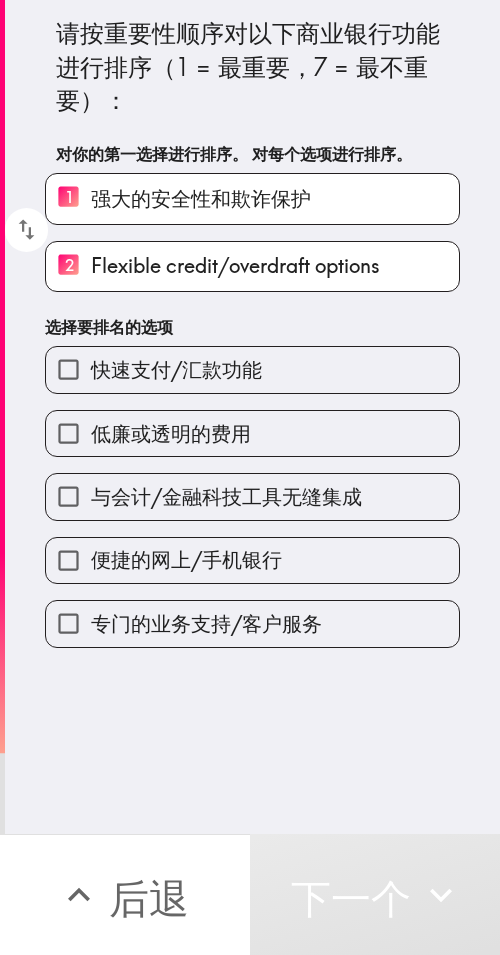 drag, startPoint x: 195, startPoint y: 454, endPoint x: 199, endPoint y: 465, distance: 11.7046995 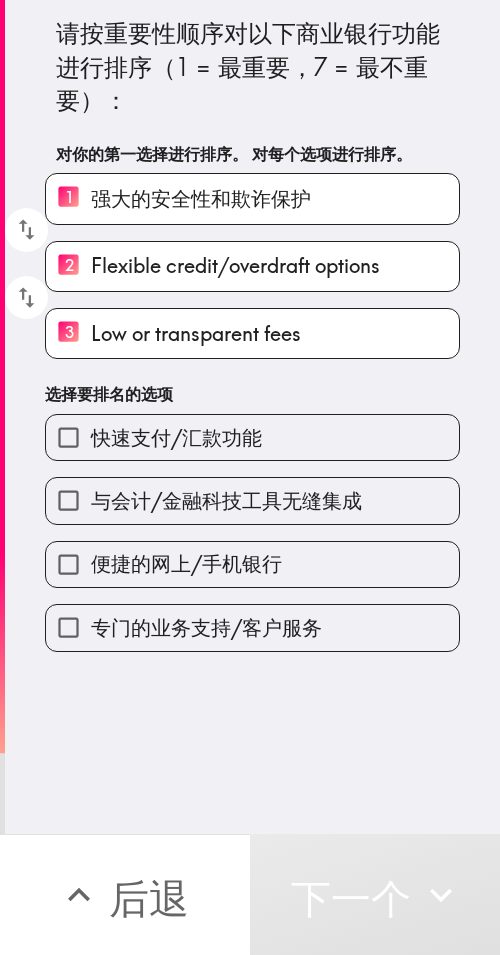 drag, startPoint x: 249, startPoint y: 574, endPoint x: 251, endPoint y: 587, distance: 13.152946 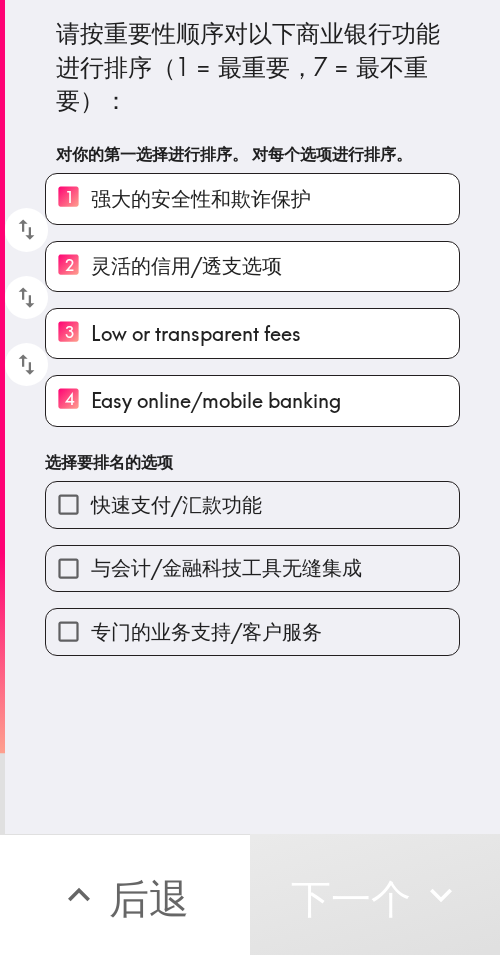click on "专门的业务支持/客户服务" at bounding box center [206, 631] 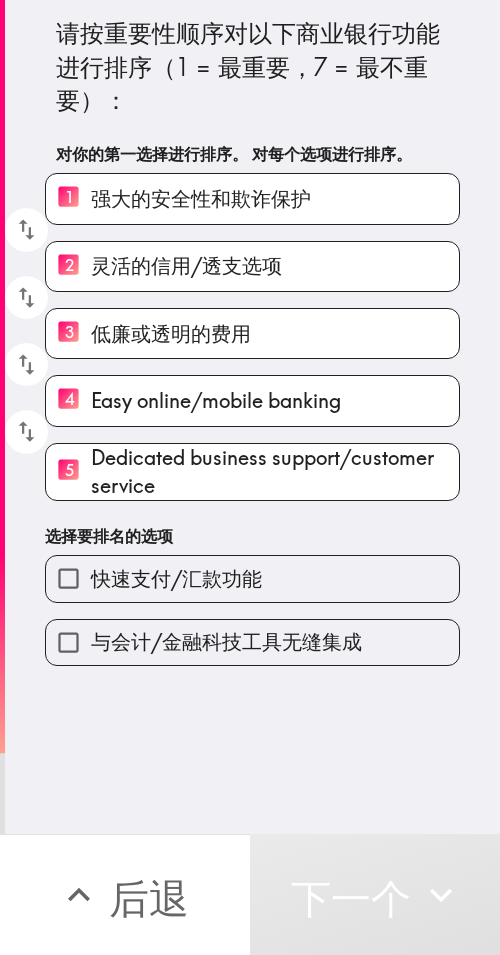 click on "快速支付/汇款功能" at bounding box center (176, 578) 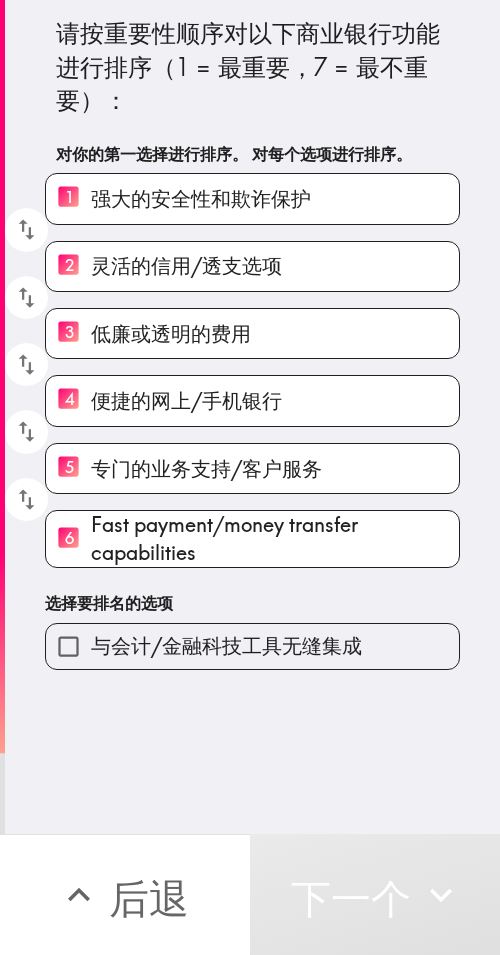drag, startPoint x: 146, startPoint y: 654, endPoint x: 120, endPoint y: 662, distance: 27.202942 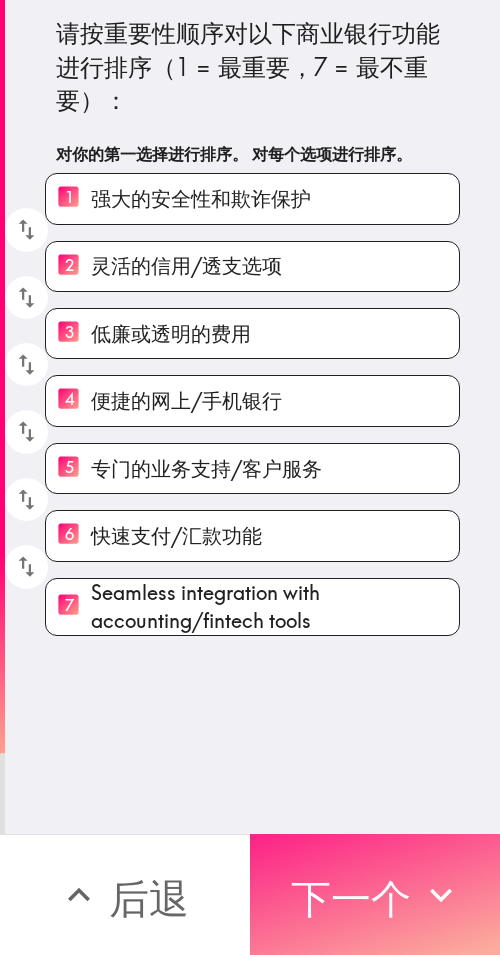 click on "下一个" at bounding box center [351, 898] 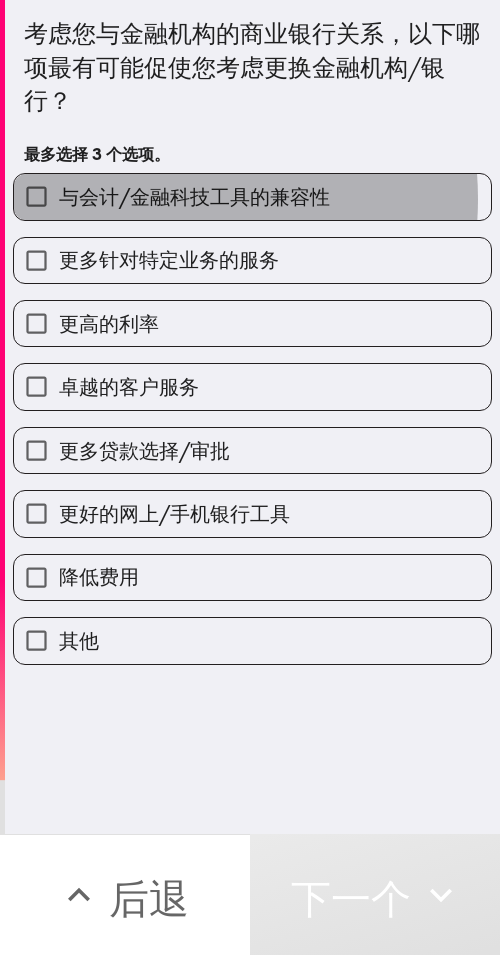 click on "与会计/金融科技工具的兼容性" at bounding box center (194, 196) 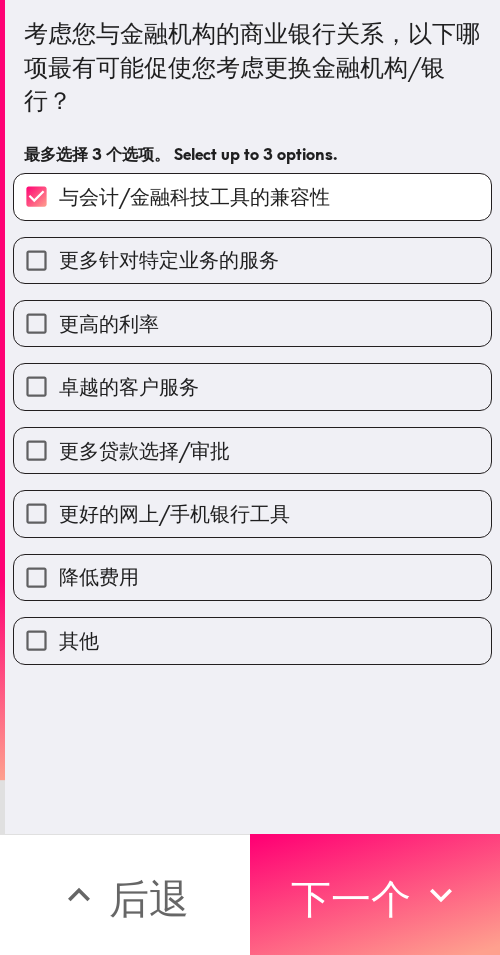 click on "更高的利率" at bounding box center (252, 323) 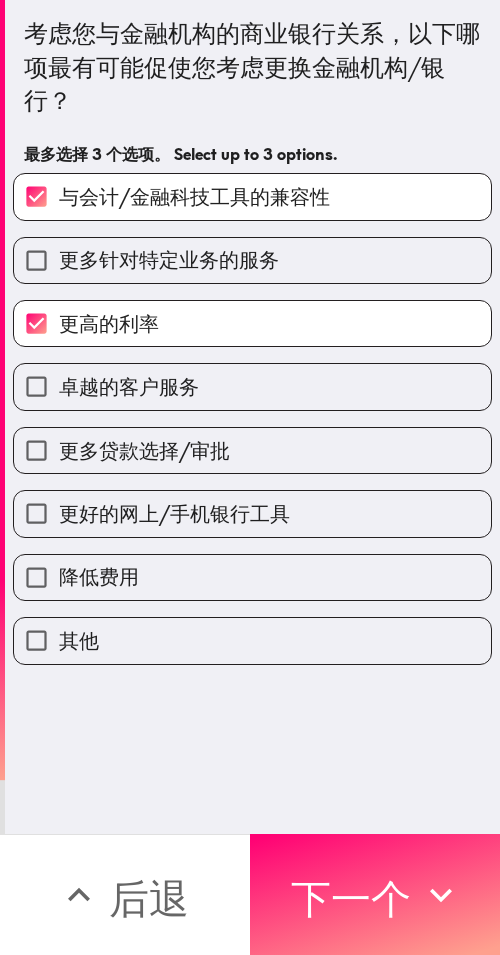 click on "与会计/金融科技工具的兼容性 更多针对特定业务的服务 更高的利率 卓越的客户服务 更多贷款选择/审批 更好的网上/手机银行工具 降低费用 其他" at bounding box center (244, 410) 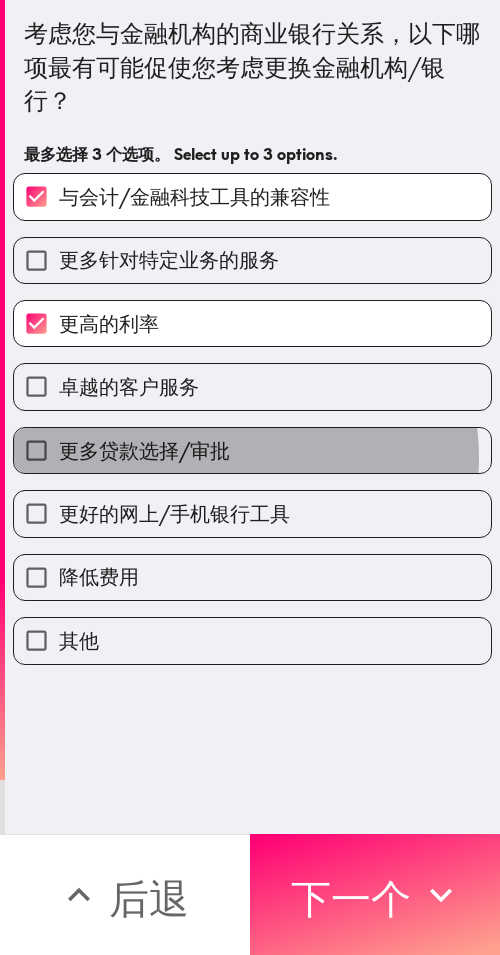 click on "更多贷款选择/审批" at bounding box center [252, 450] 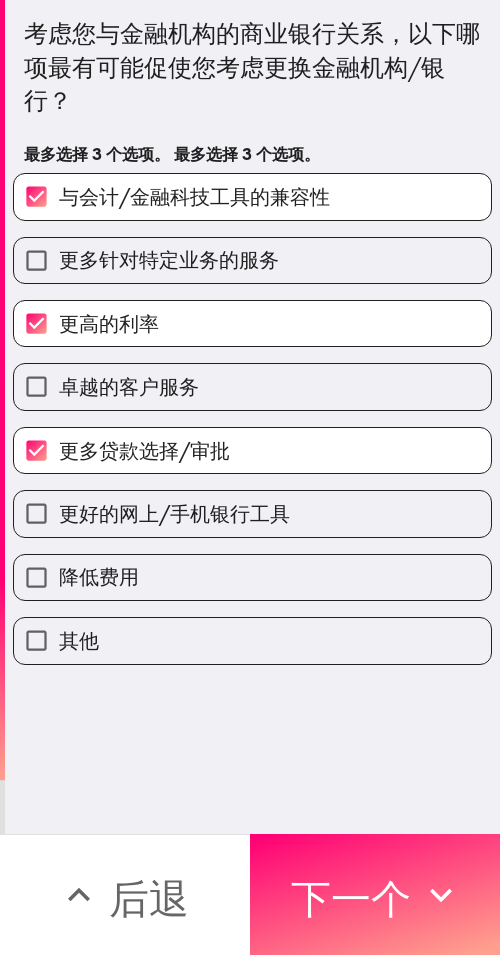 click on "下一个" at bounding box center [375, 894] 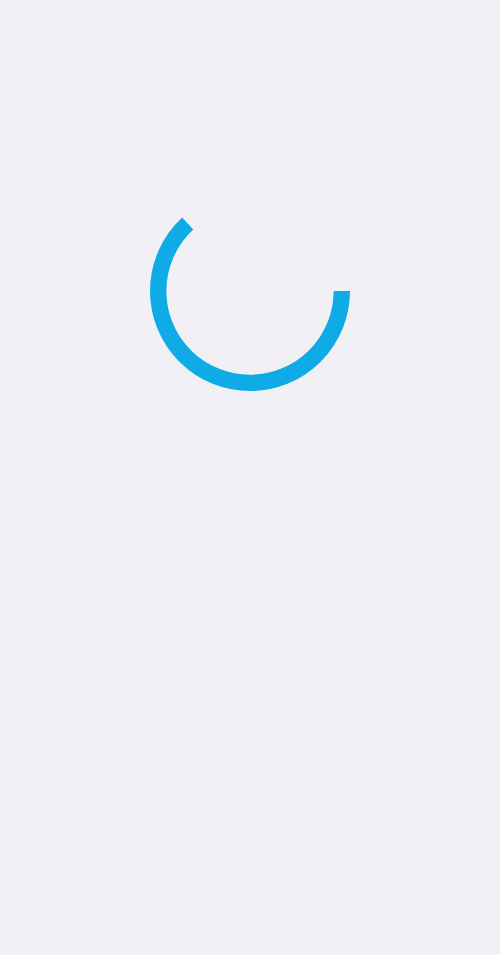 scroll, scrollTop: 0, scrollLeft: 0, axis: both 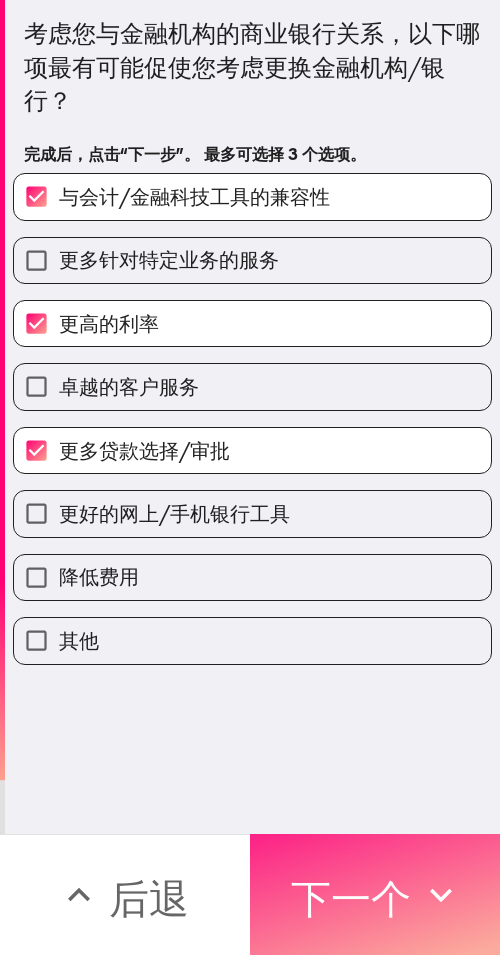 click on "下一个" at bounding box center [375, 894] 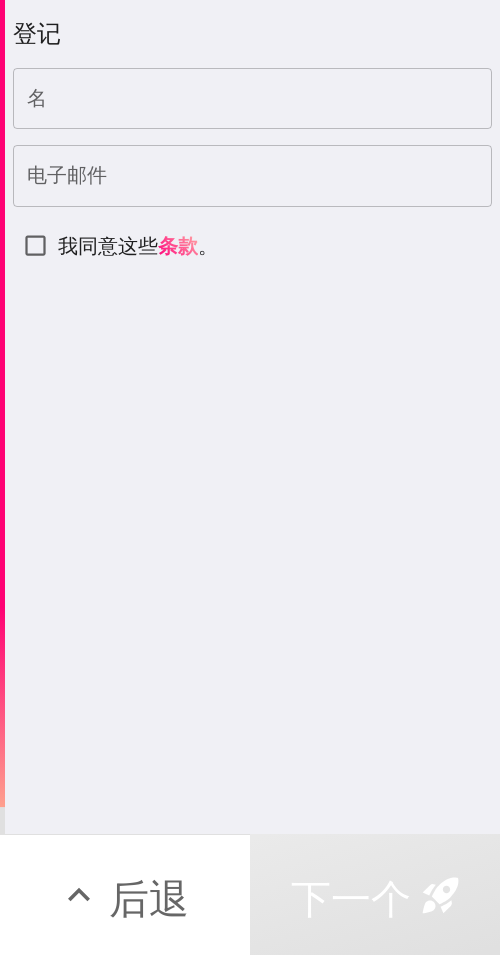drag, startPoint x: 107, startPoint y: 81, endPoint x: 0, endPoint y: 138, distance: 121.235306 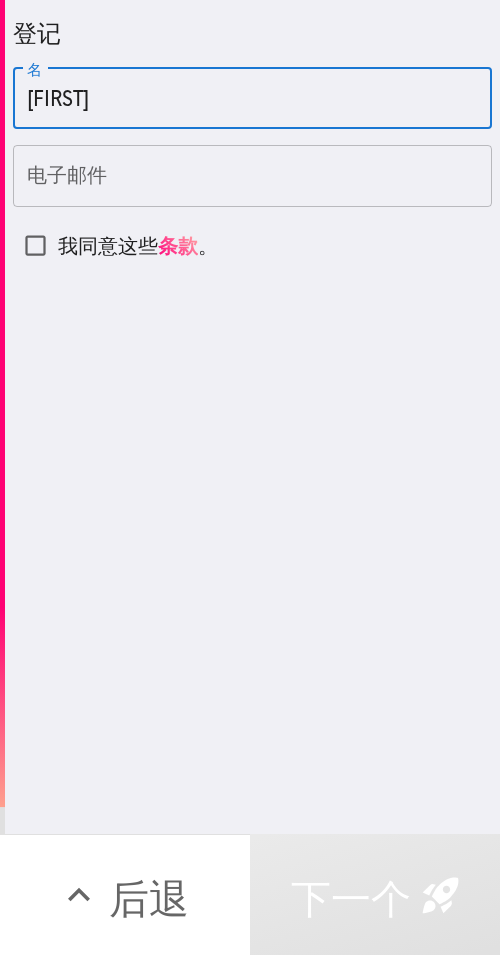 type on "Nancy" 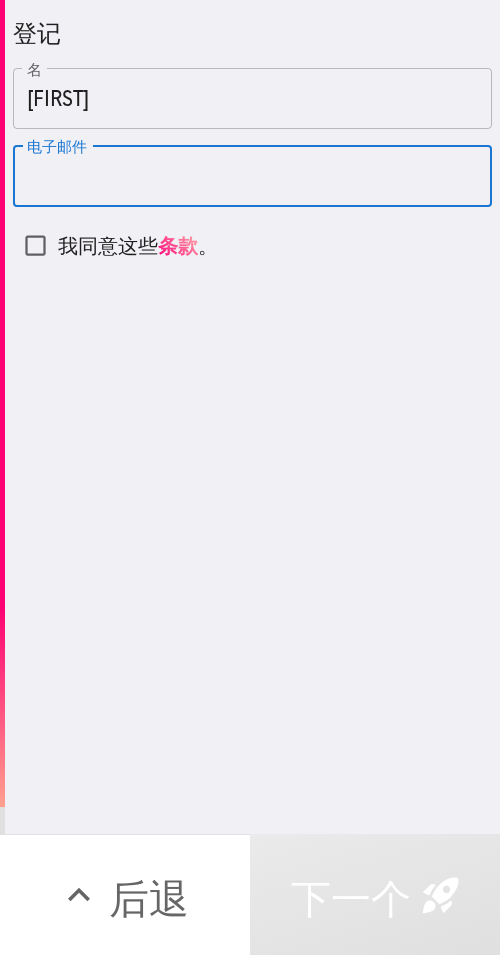 click on "电子邮件" at bounding box center [252, 176] 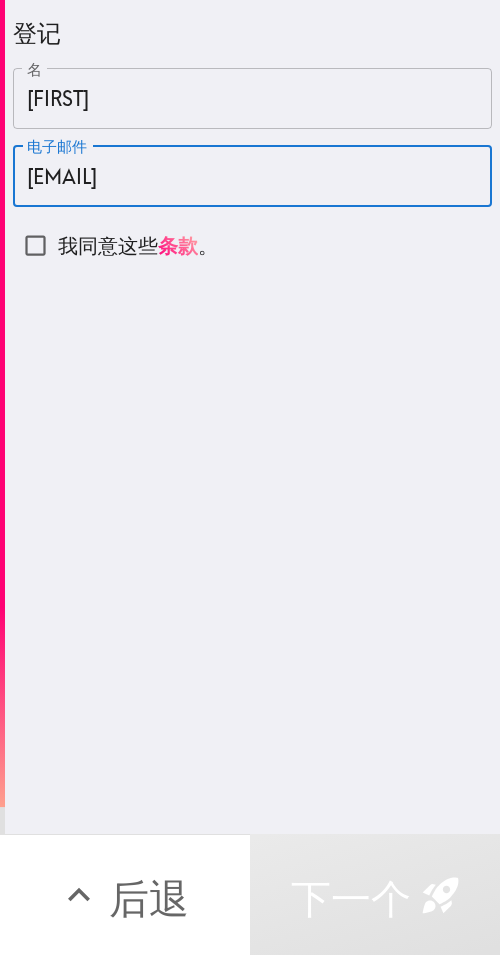 type on "stithnancy60@gmail.com" 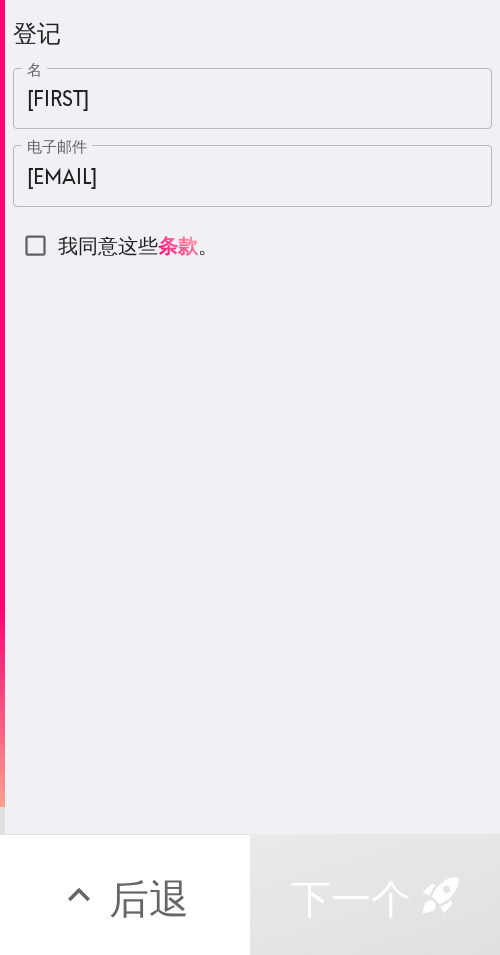click on "我同意这些" at bounding box center (108, 245) 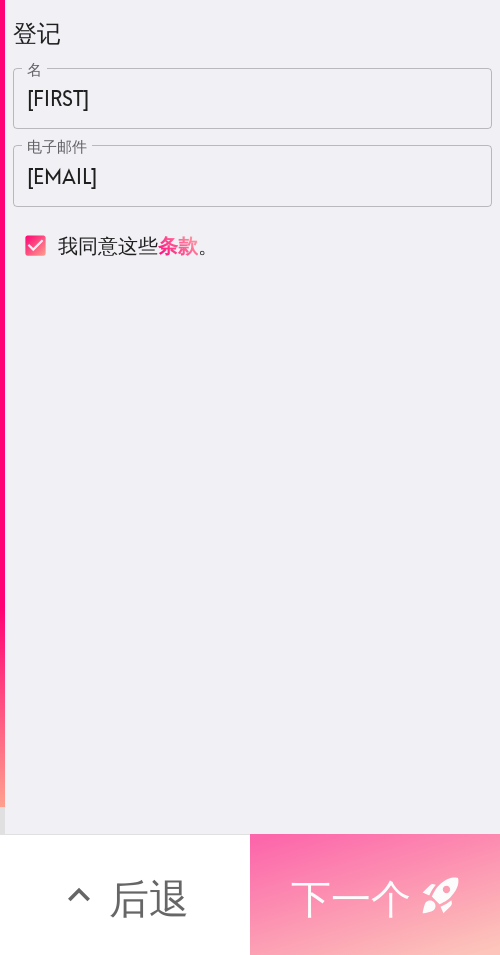 click on "下一个" at bounding box center [351, 898] 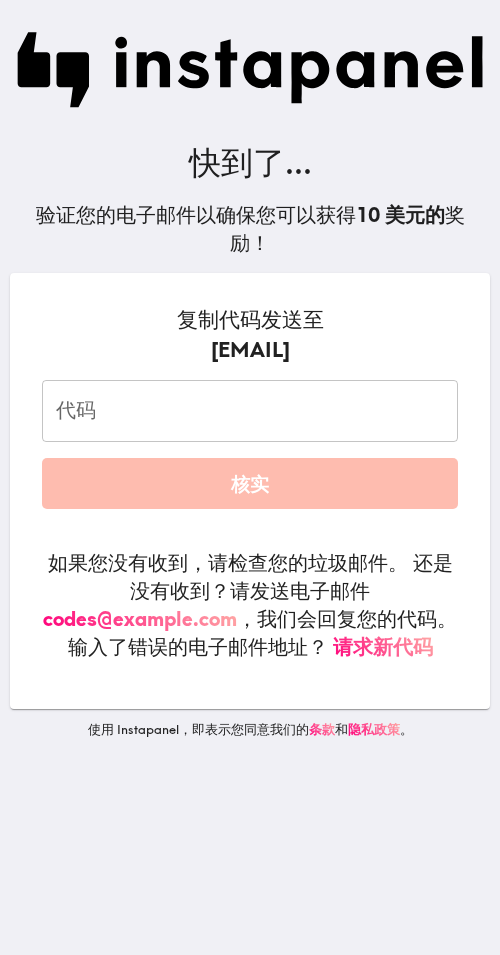 click on "代码" at bounding box center [250, 411] 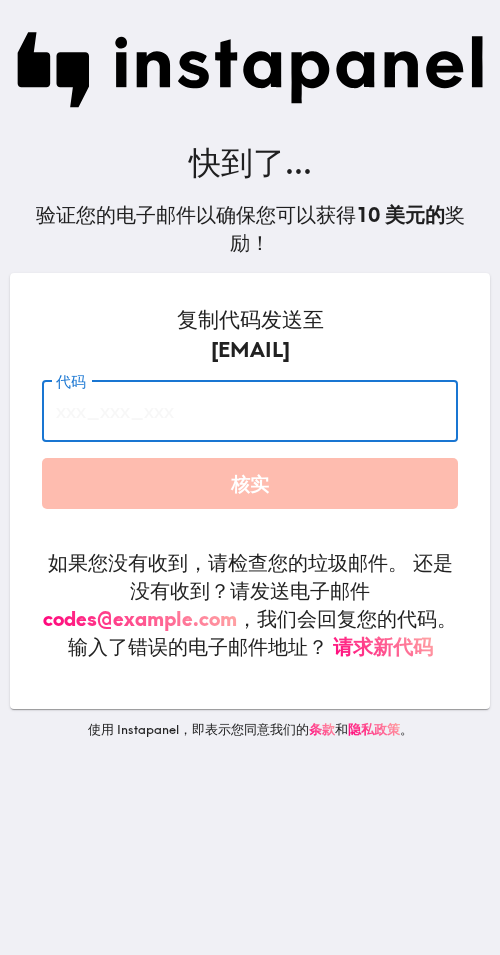 paste on "JP9_hHy_hUM" 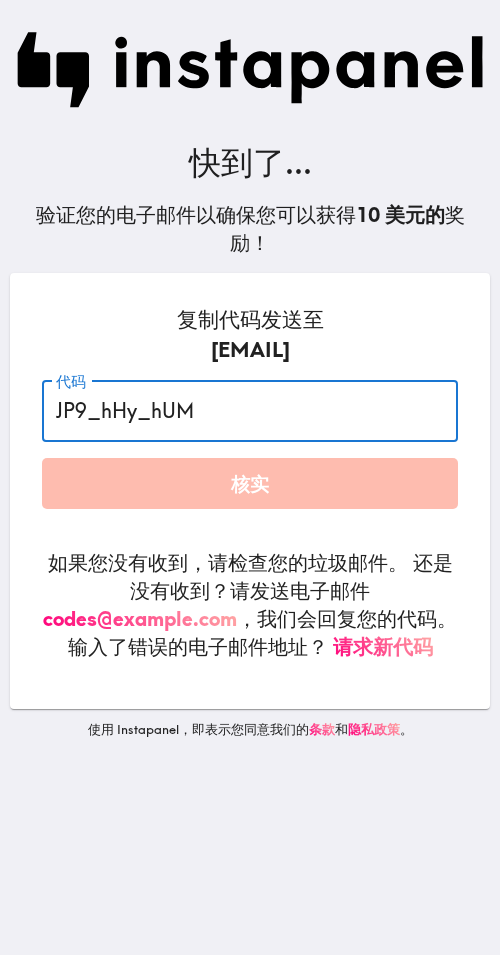 type on "JP9_hHy_hUM" 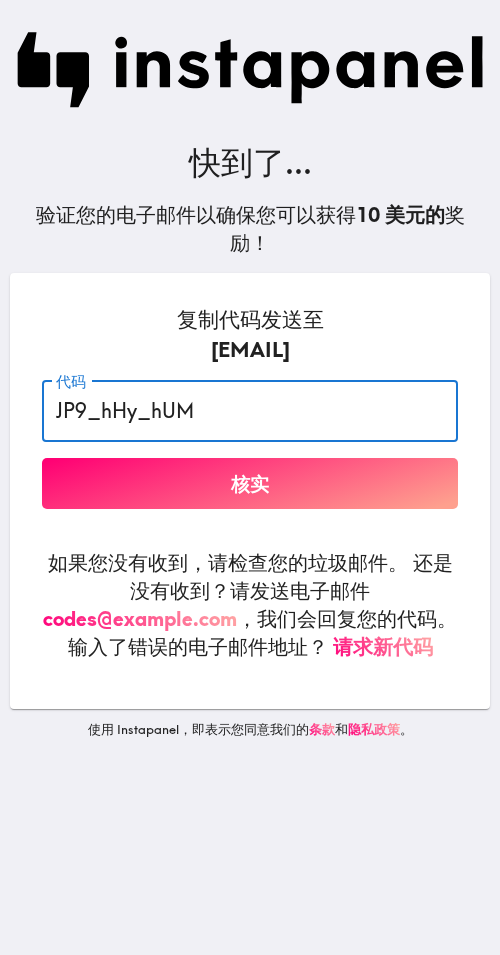 click on "核实" at bounding box center (250, 483) 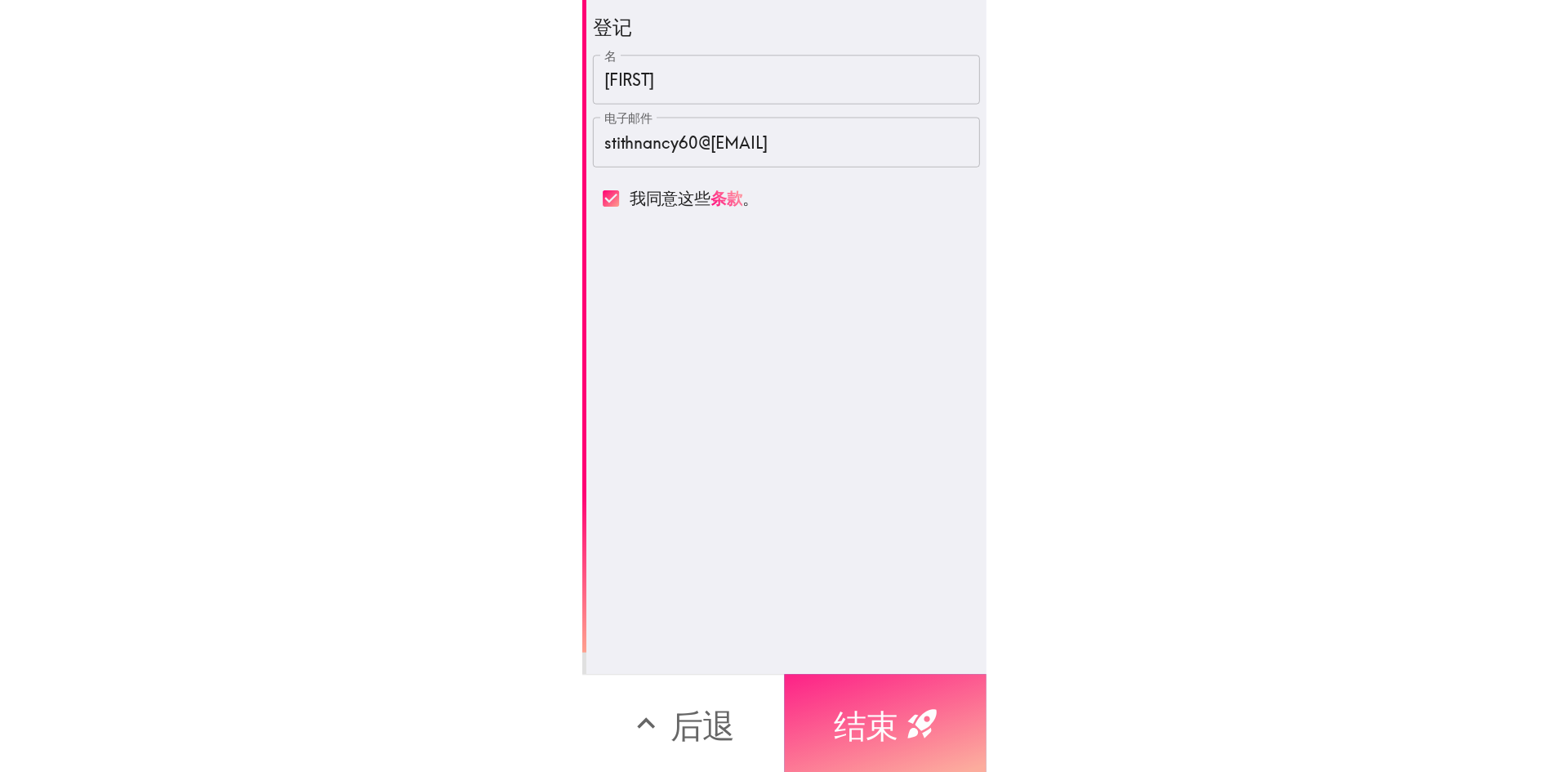 scroll, scrollTop: 0, scrollLeft: 0, axis: both 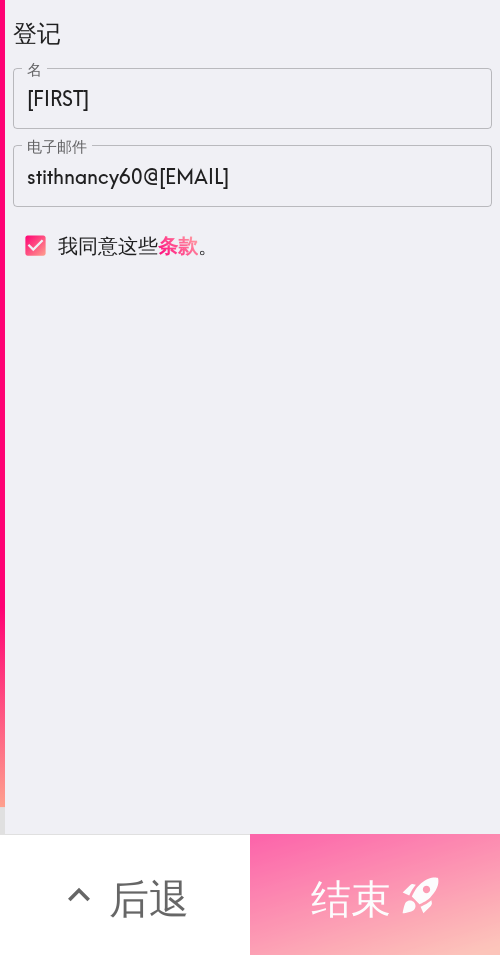 click 